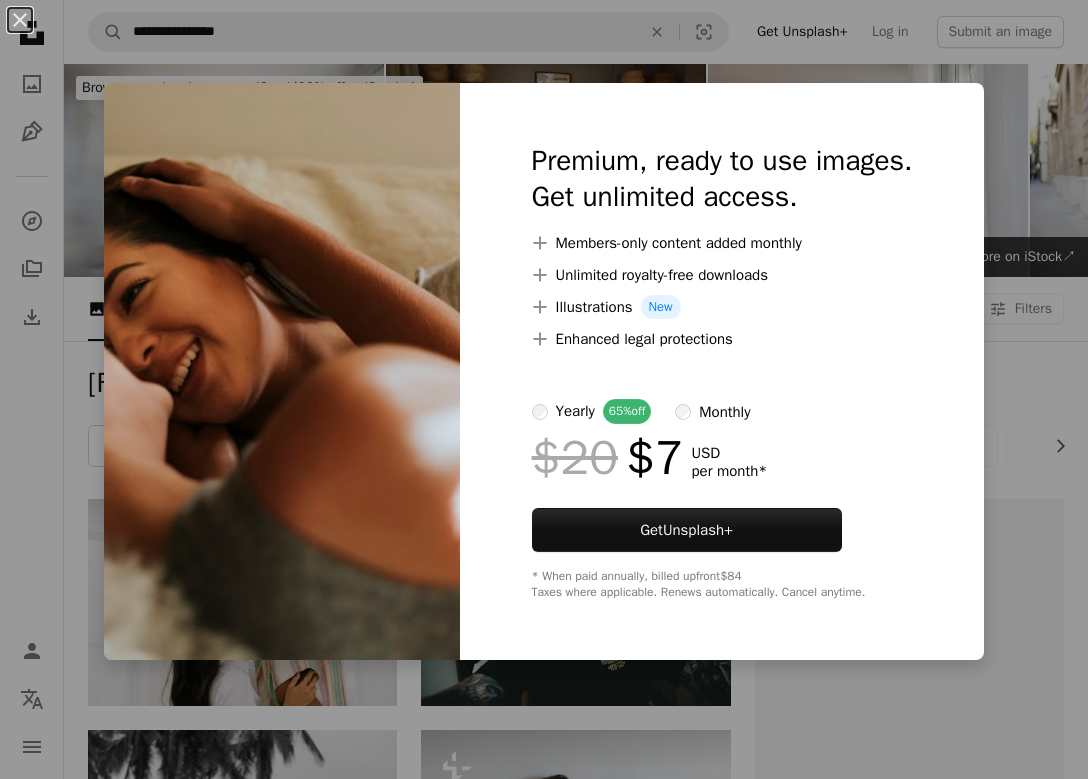 scroll, scrollTop: 4341, scrollLeft: 0, axis: vertical 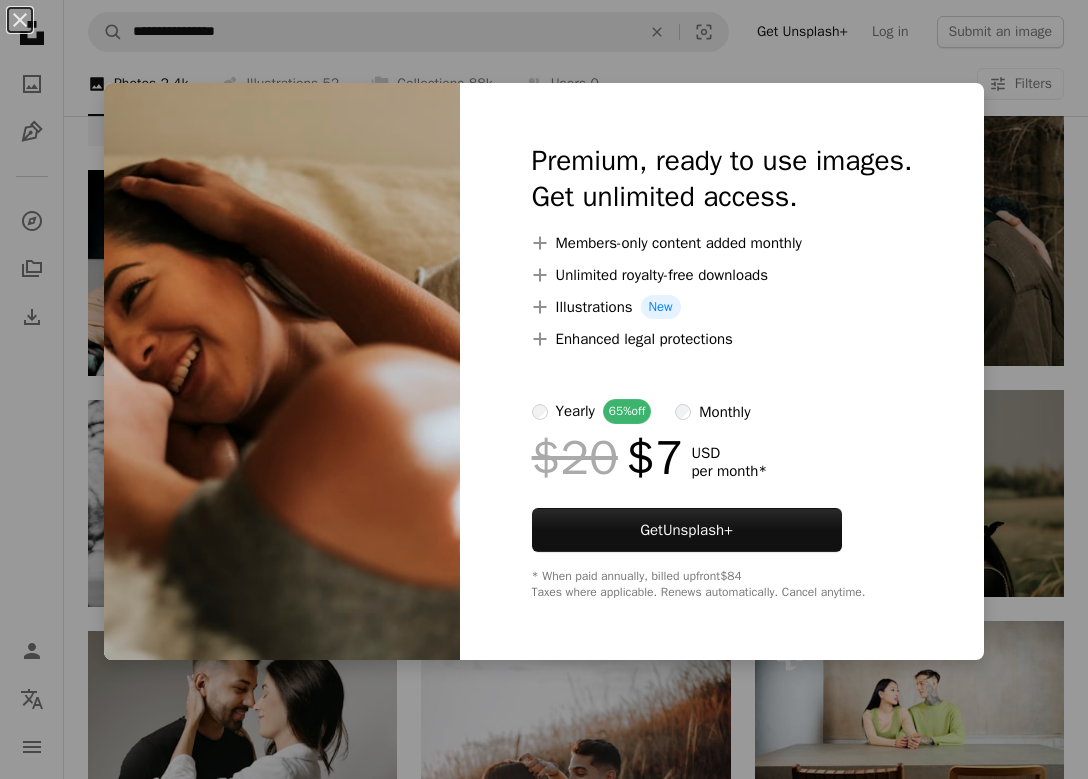 click on "An X shape Premium, ready to use images. Get unlimited access. A plus sign Members-only content added monthly A plus sign Unlimited royalty-free downloads A plus sign Illustrations  New A plus sign Enhanced legal protections yearly 65%  off monthly $20   $7 USD per month * Get  Unsplash+ * When paid annually, billed upfront  $84 Taxes where applicable. Renews automatically. Cancel anytime." at bounding box center (544, 389) 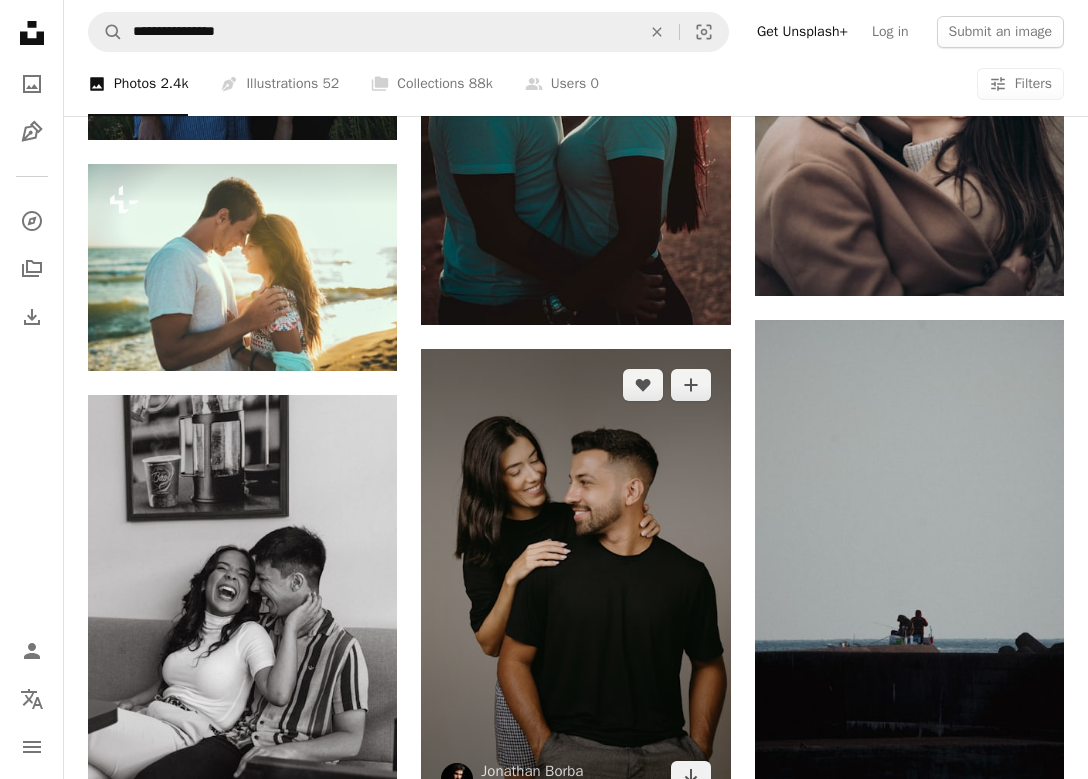 scroll, scrollTop: 5528, scrollLeft: 0, axis: vertical 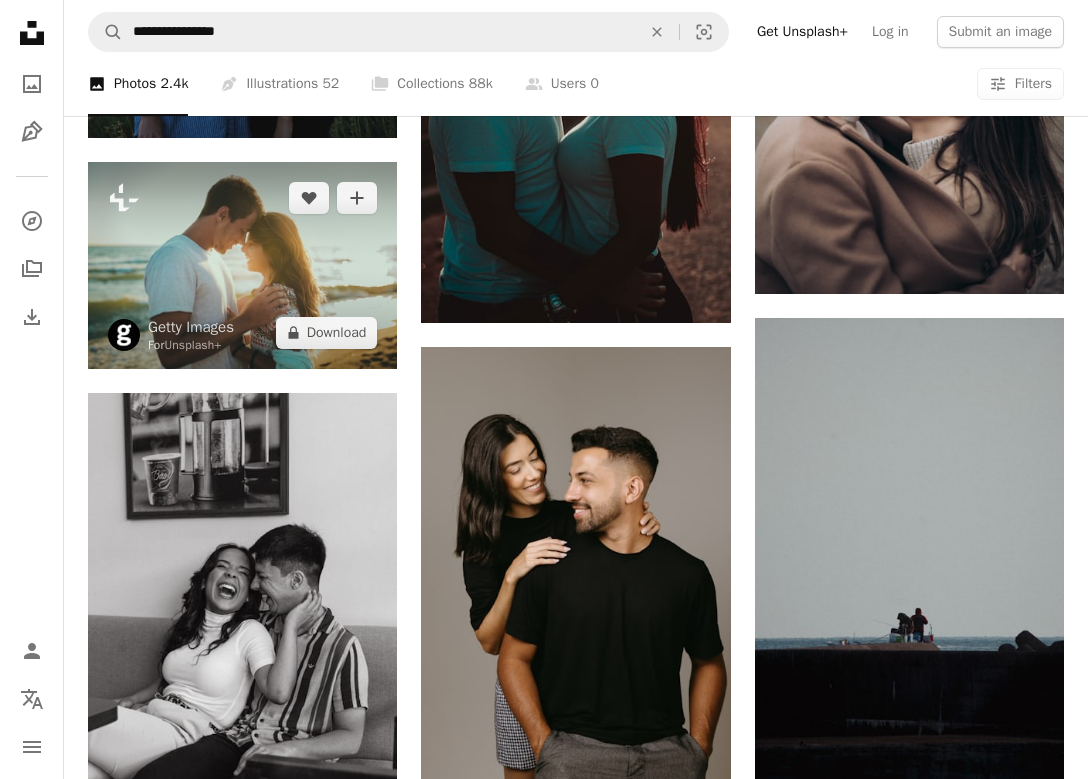 click at bounding box center [242, 265] 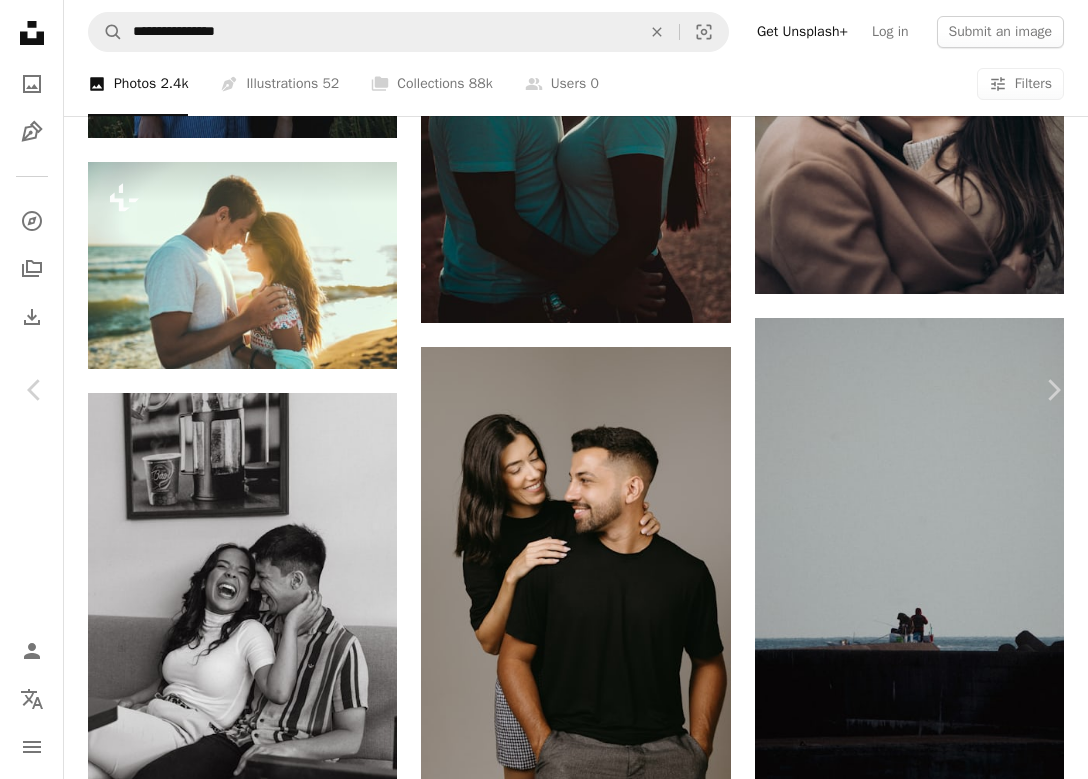 click on "[FIRST] [LAST]" at bounding box center [544, 3365] 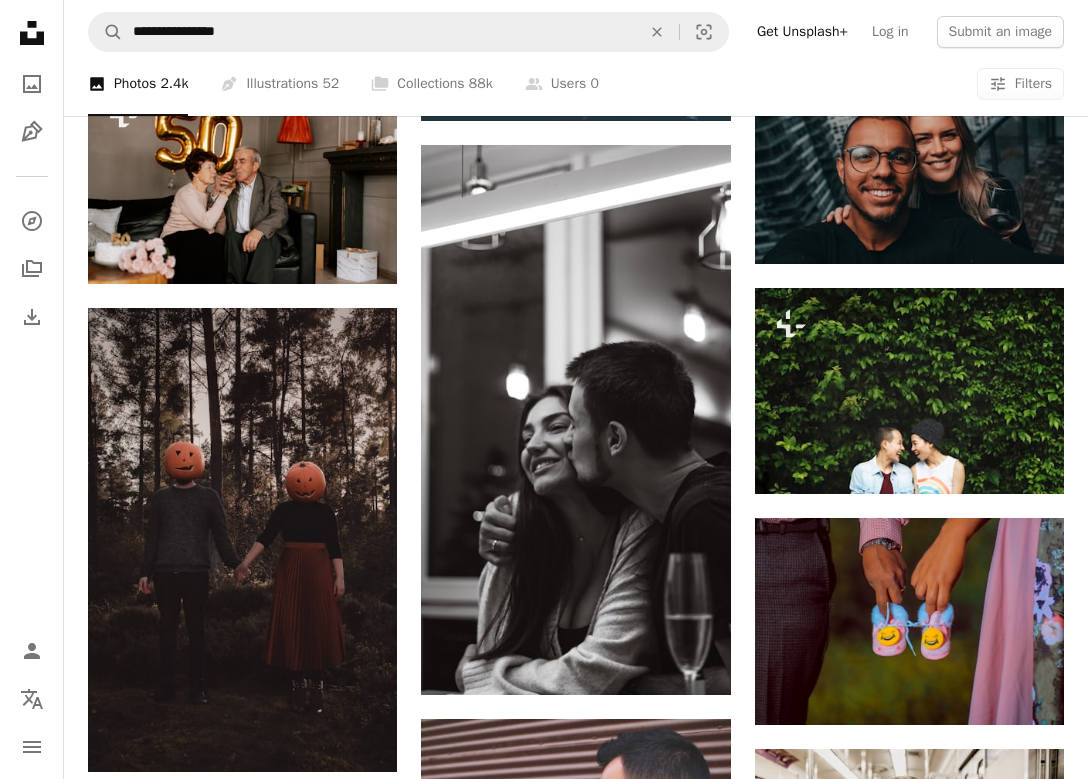 scroll, scrollTop: 11545, scrollLeft: 0, axis: vertical 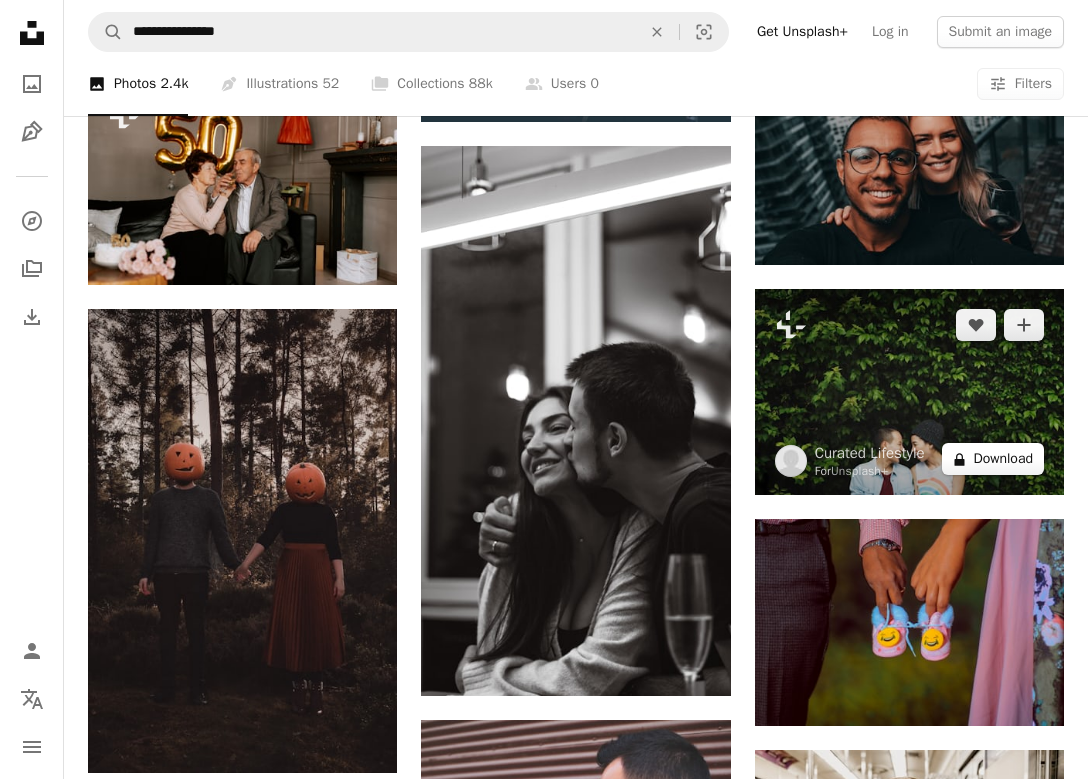 click on "A lock Download" at bounding box center (993, 459) 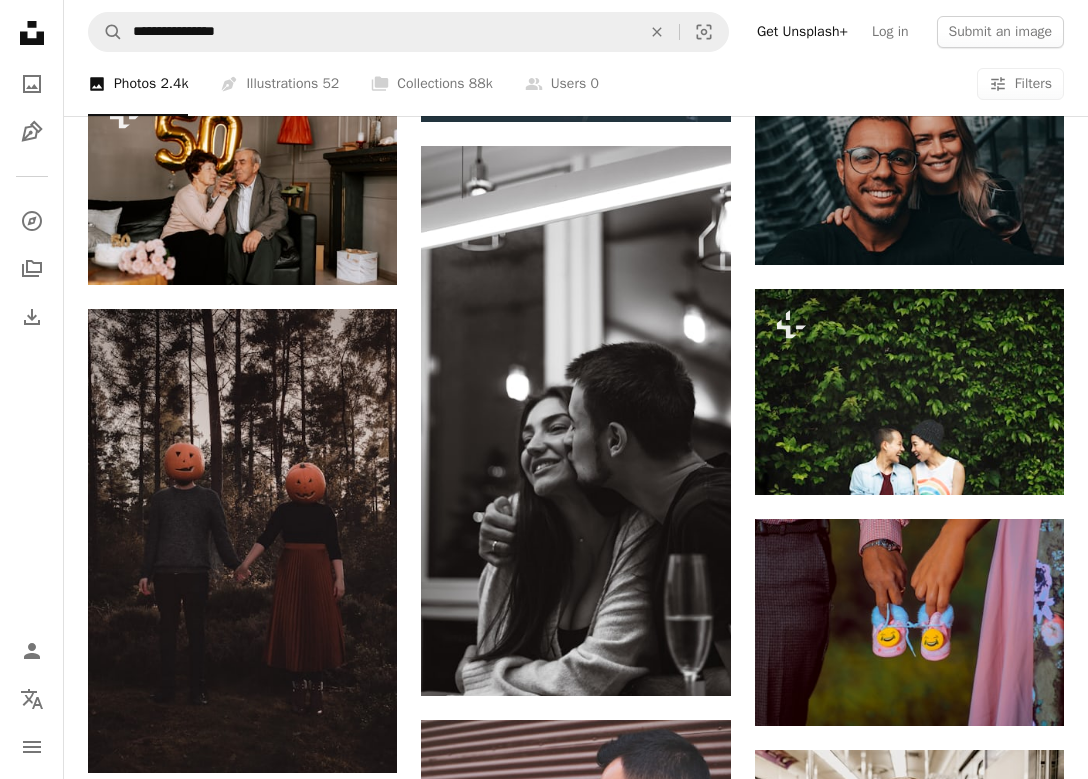 click on "An X shape Premium, ready to use images. Get unlimited access. A plus sign Members-only content added monthly A plus sign Unlimited royalty-free downloads A plus sign Illustrations  New A plus sign Enhanced legal protections yearly 65%  off monthly $20   $7 USD per month * Get  Unsplash+ * When paid annually, billed upfront  $84 Taxes where applicable. Renews automatically. Cancel anytime." at bounding box center [544, 4371] 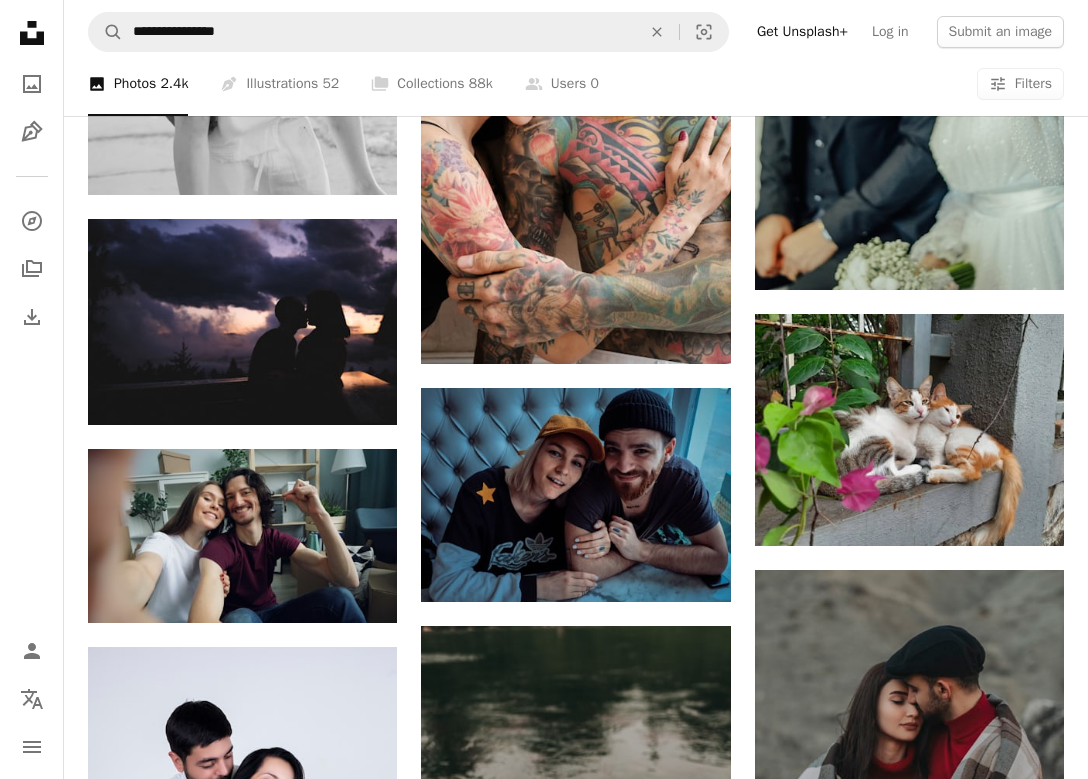 scroll, scrollTop: 15238, scrollLeft: 0, axis: vertical 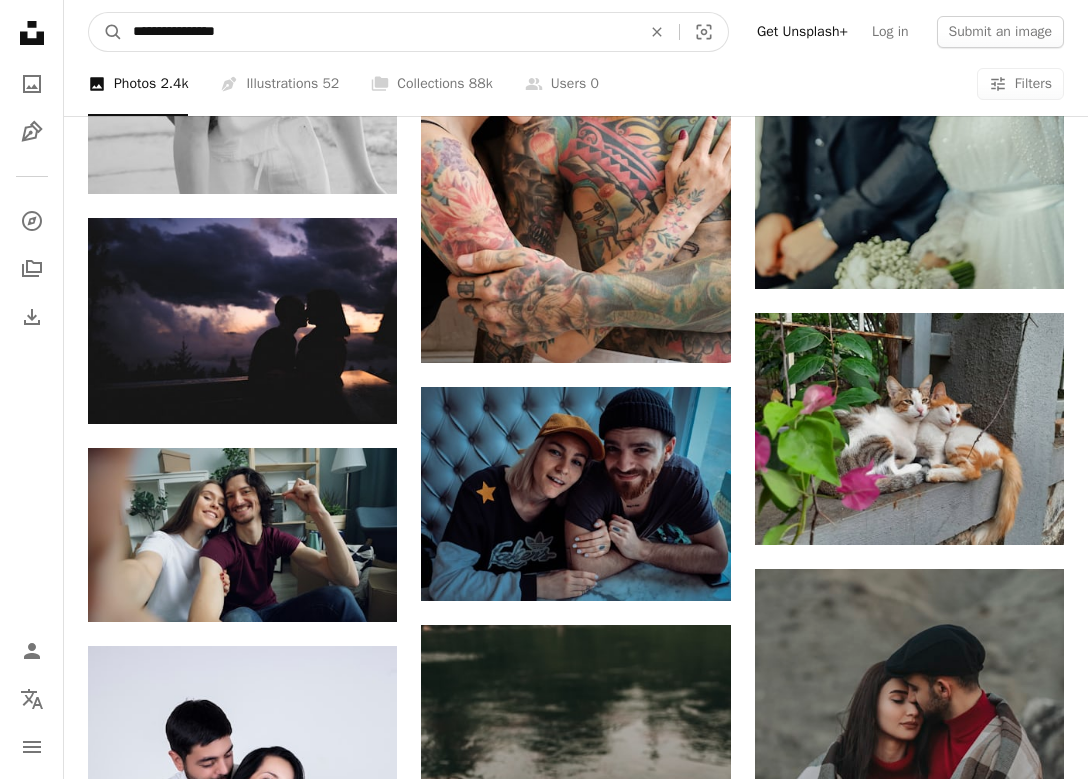 drag, startPoint x: 287, startPoint y: 34, endPoint x: 0, endPoint y: -4, distance: 289.50476 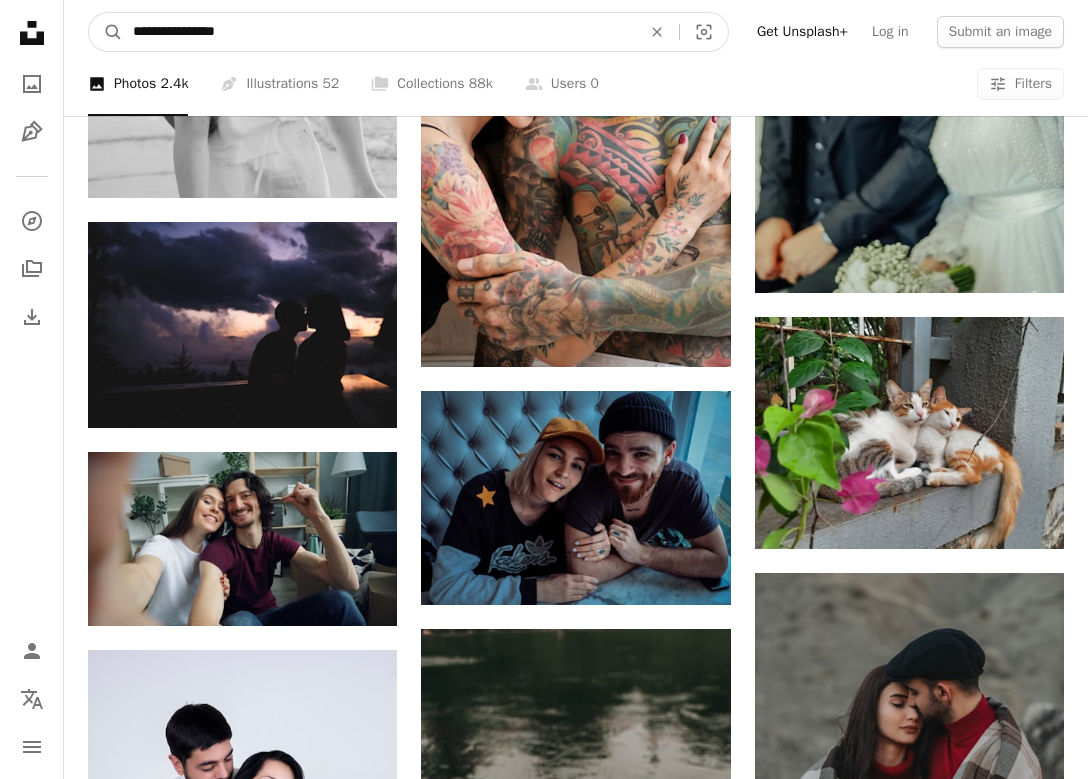 type on "**********" 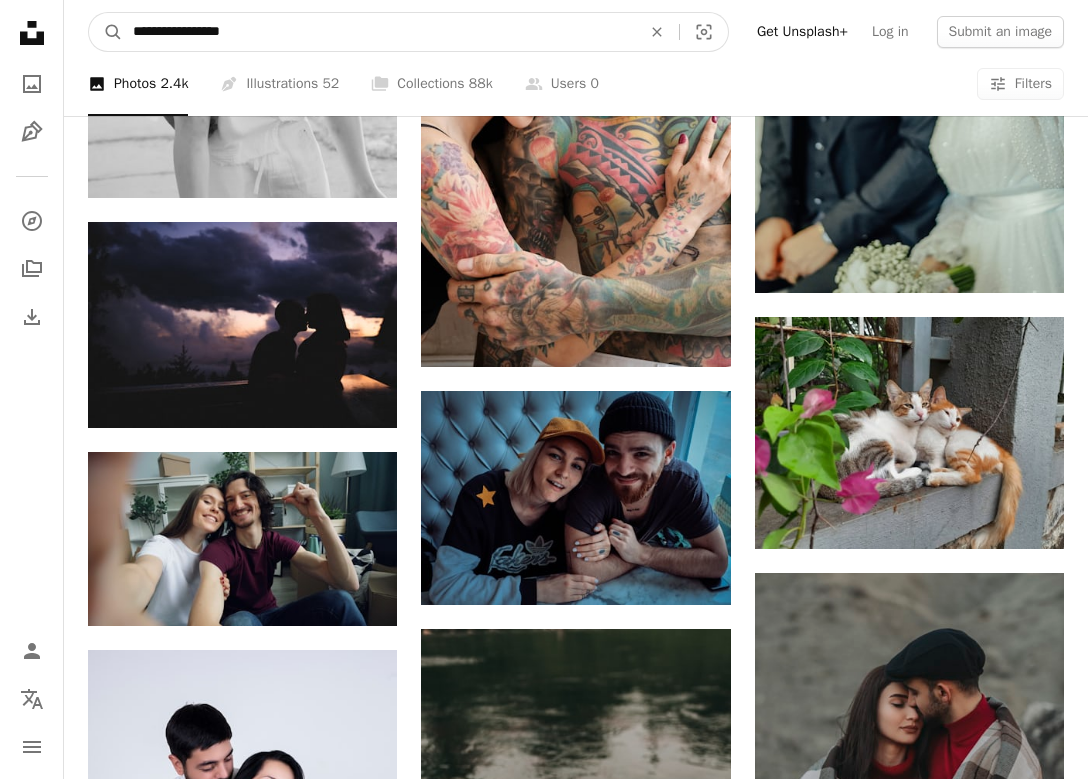 click on "A magnifying glass" at bounding box center [106, 32] 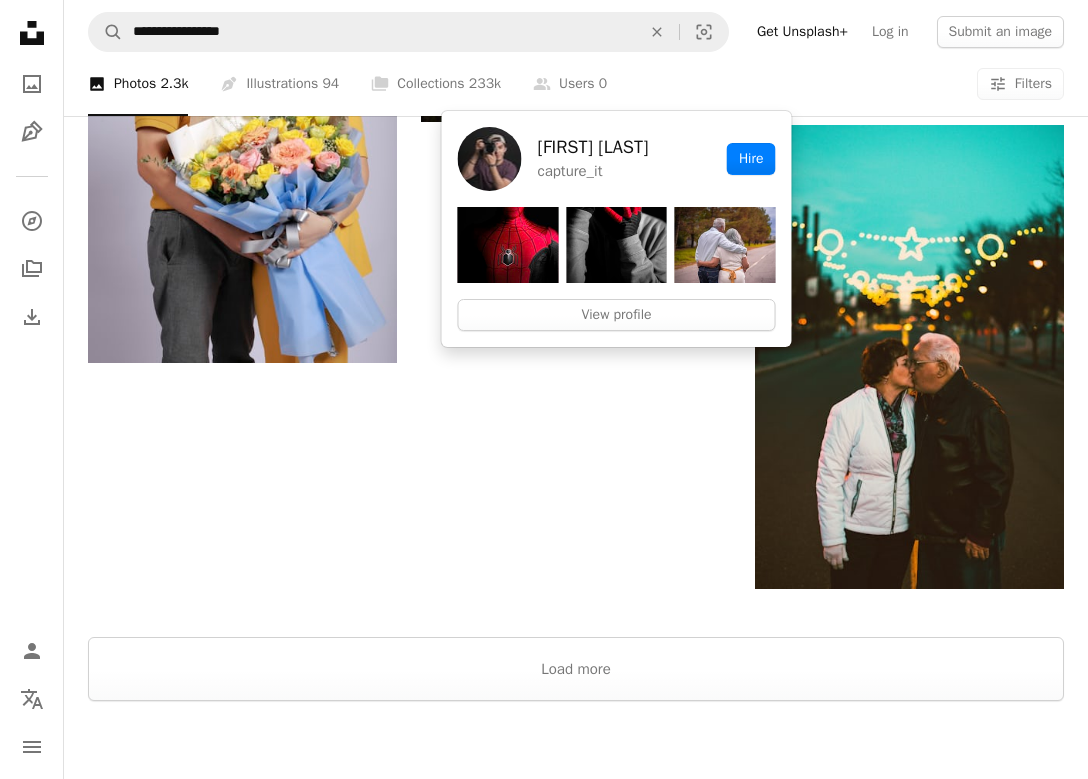 scroll, scrollTop: 2743, scrollLeft: 0, axis: vertical 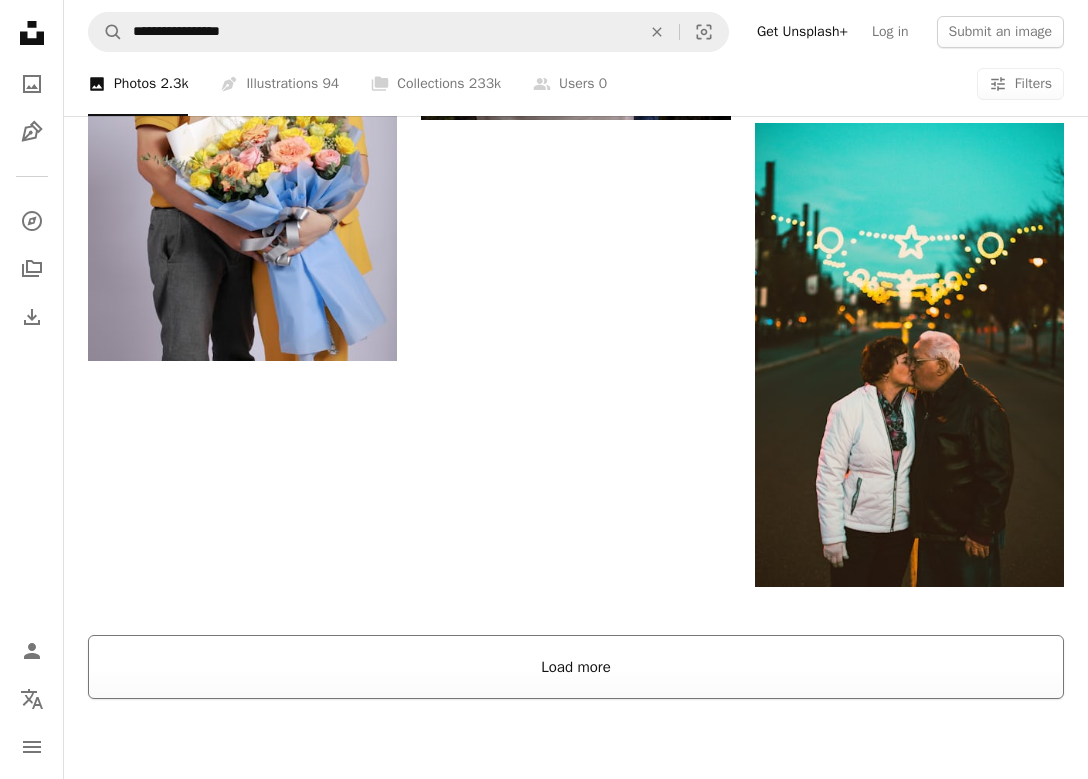 click on "Load more" at bounding box center [576, 667] 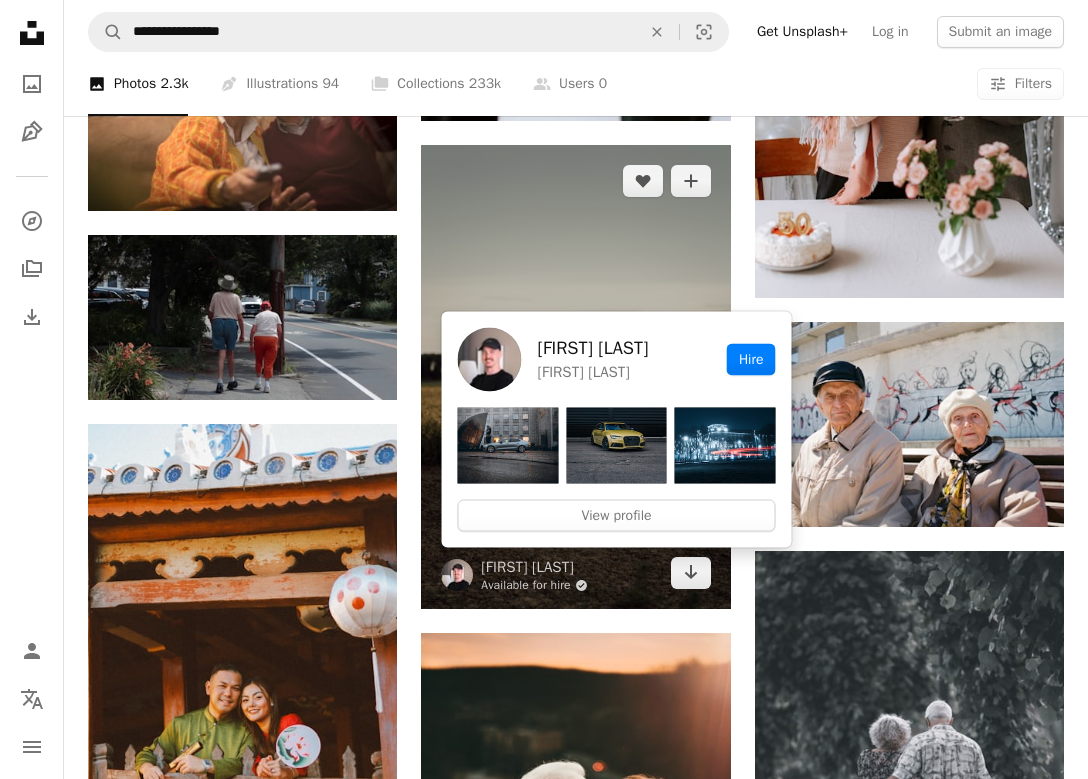 scroll, scrollTop: 7905, scrollLeft: 0, axis: vertical 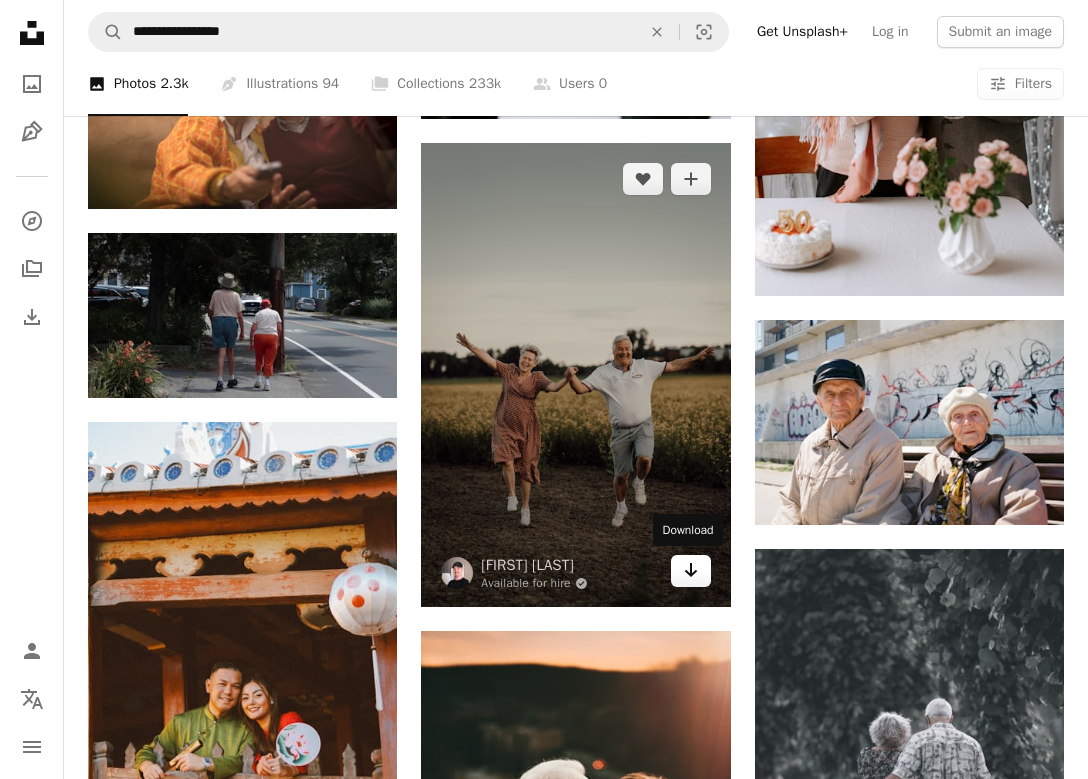 click on "Arrow pointing down" 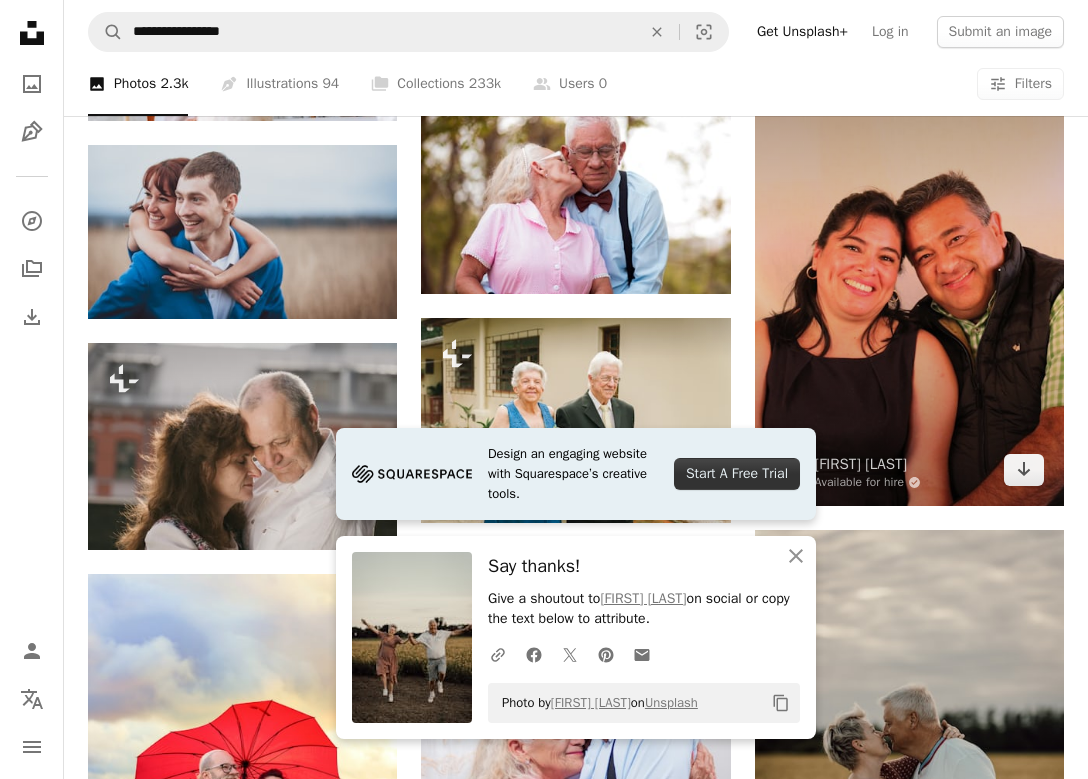 scroll, scrollTop: 8900, scrollLeft: 0, axis: vertical 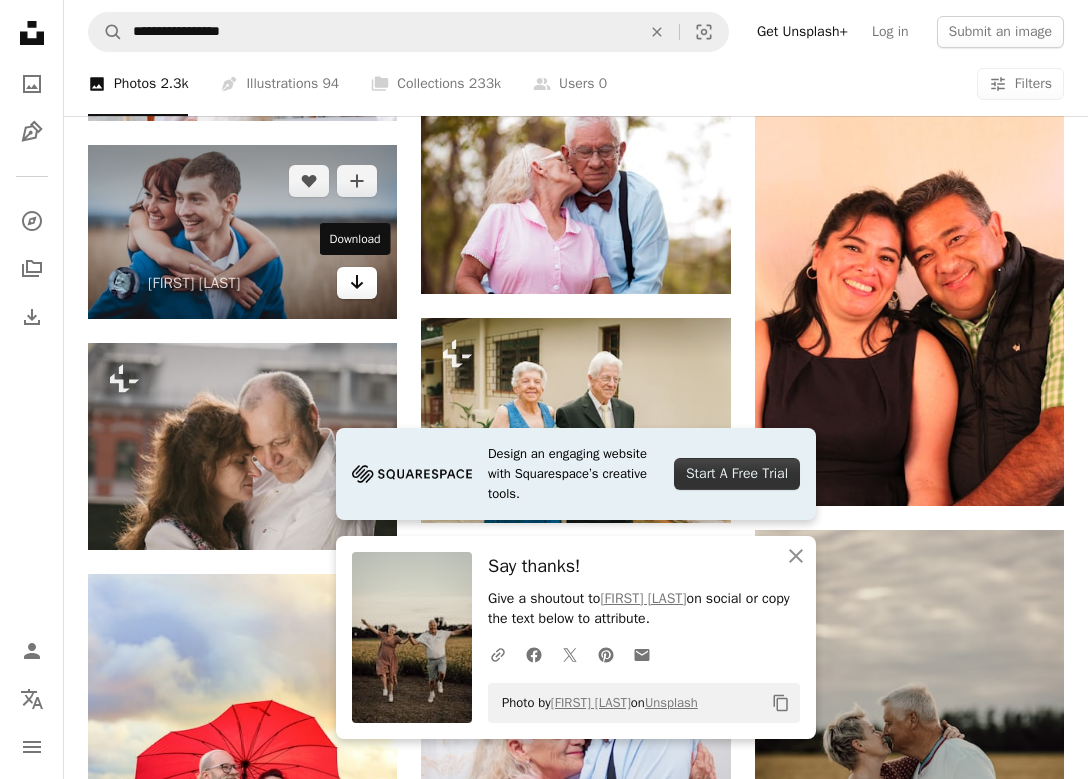 click 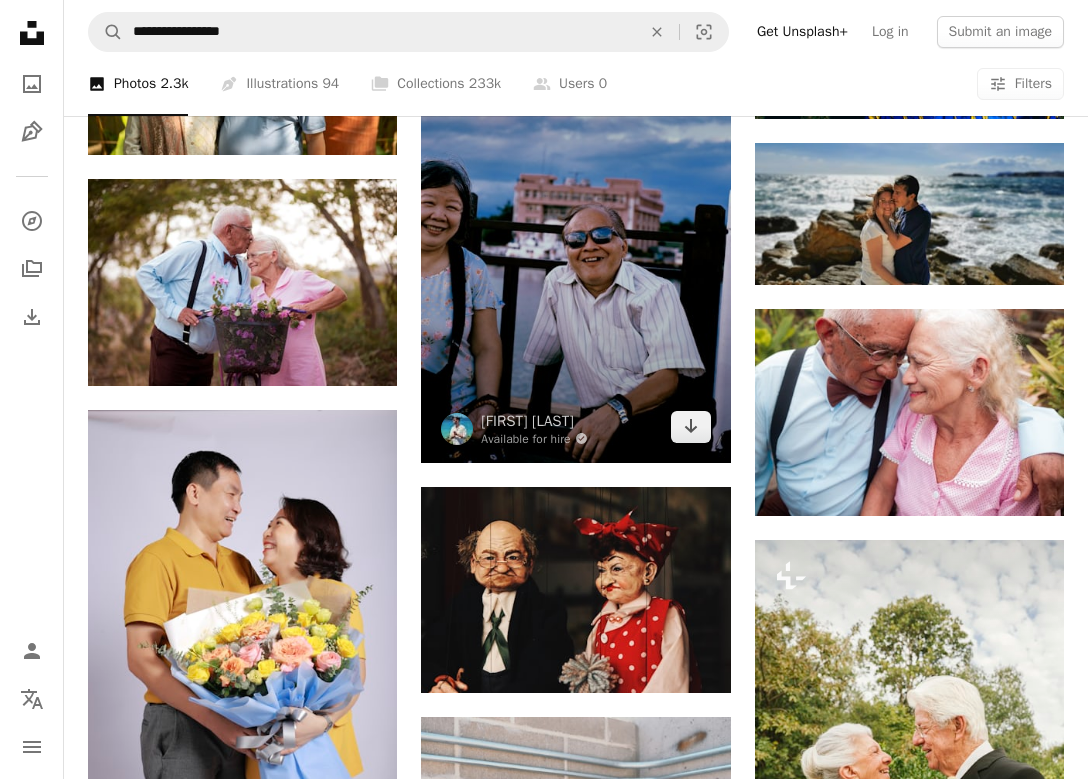 scroll, scrollTop: 15681, scrollLeft: 0, axis: vertical 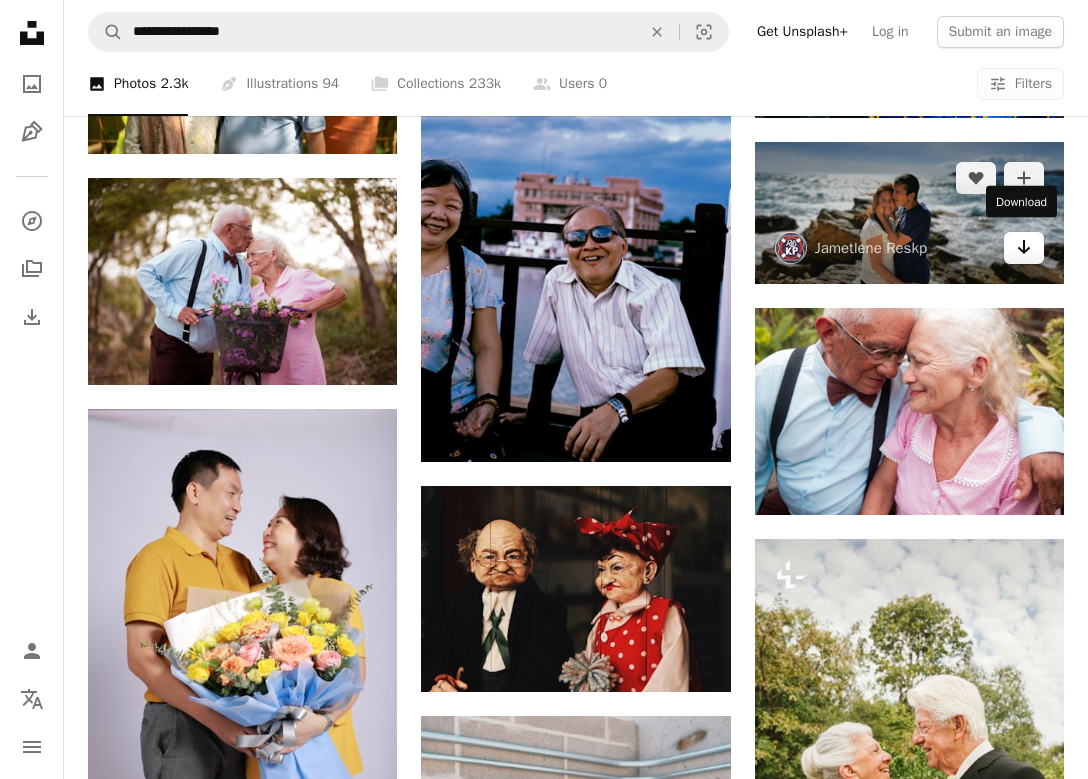 click on "Arrow pointing down" 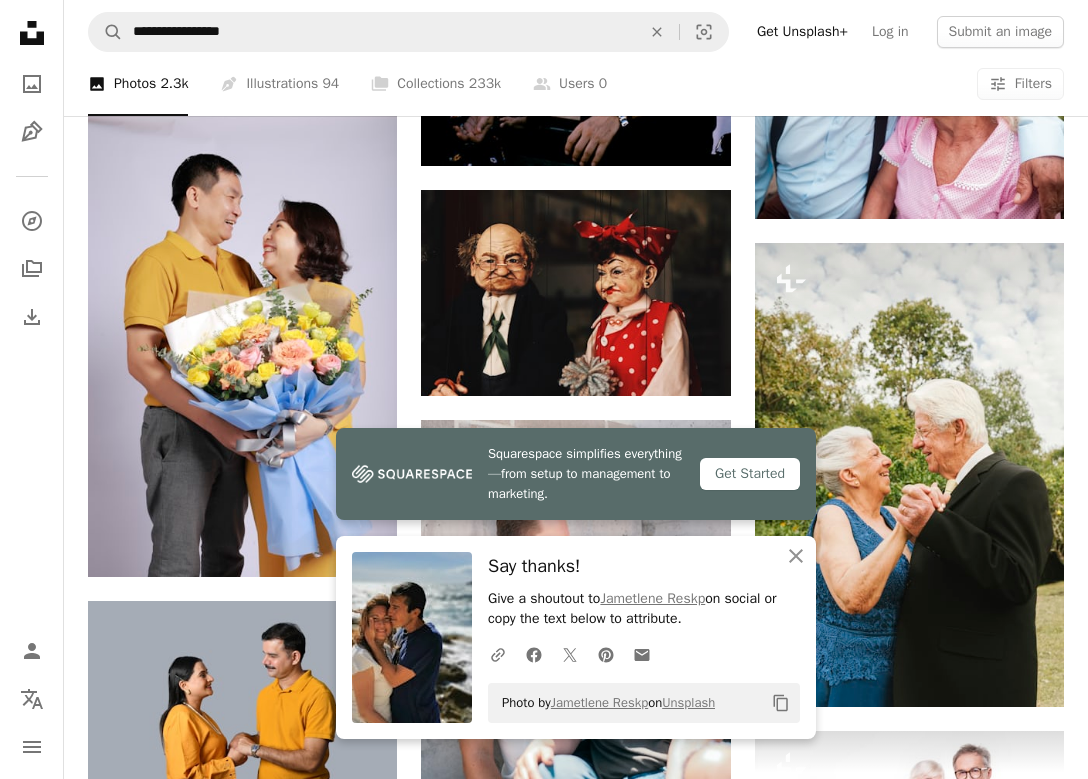 scroll, scrollTop: 15974, scrollLeft: 0, axis: vertical 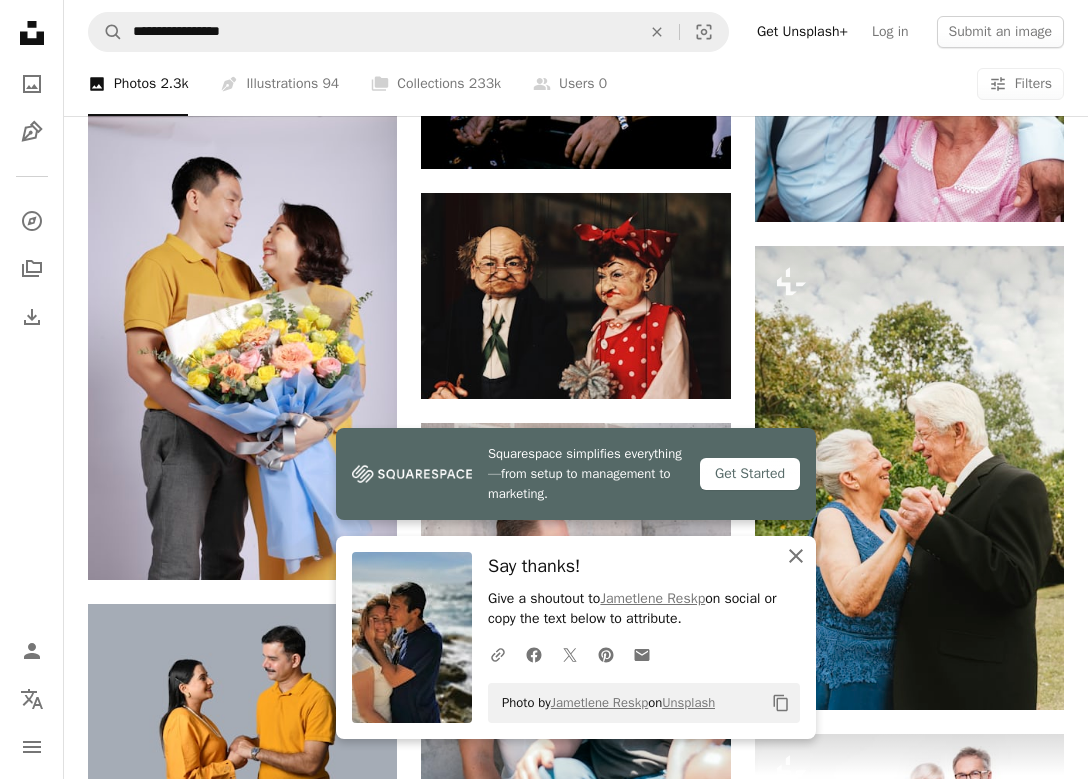 click 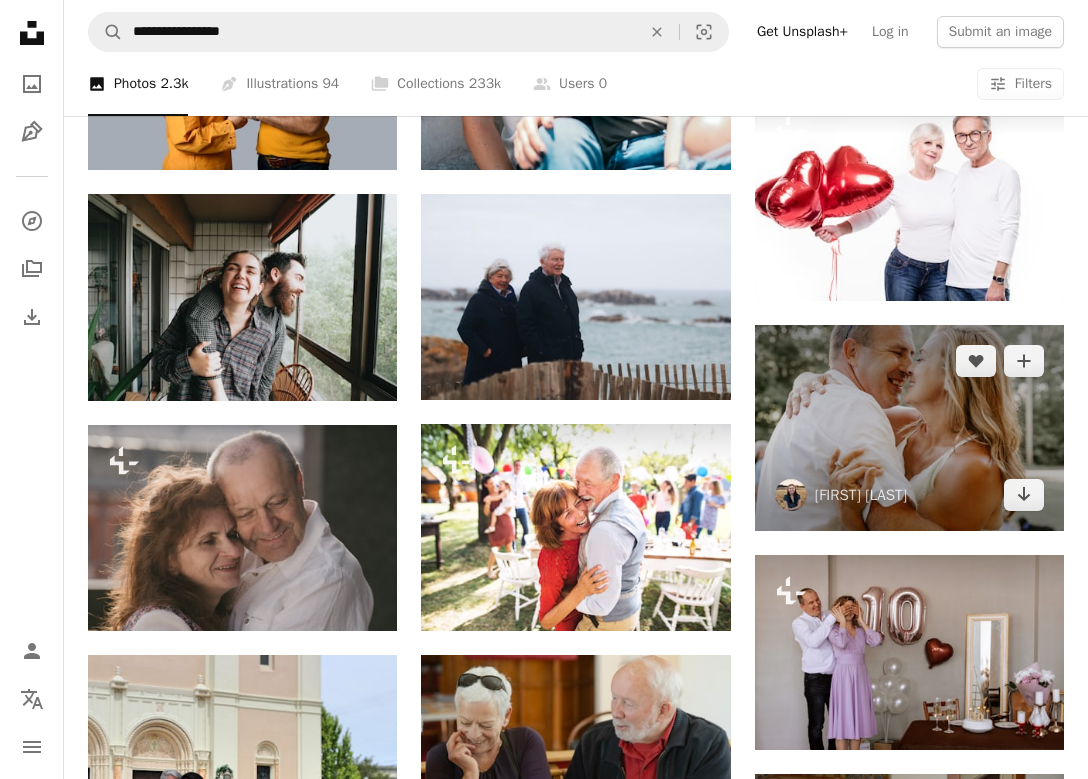 scroll, scrollTop: 16617, scrollLeft: 0, axis: vertical 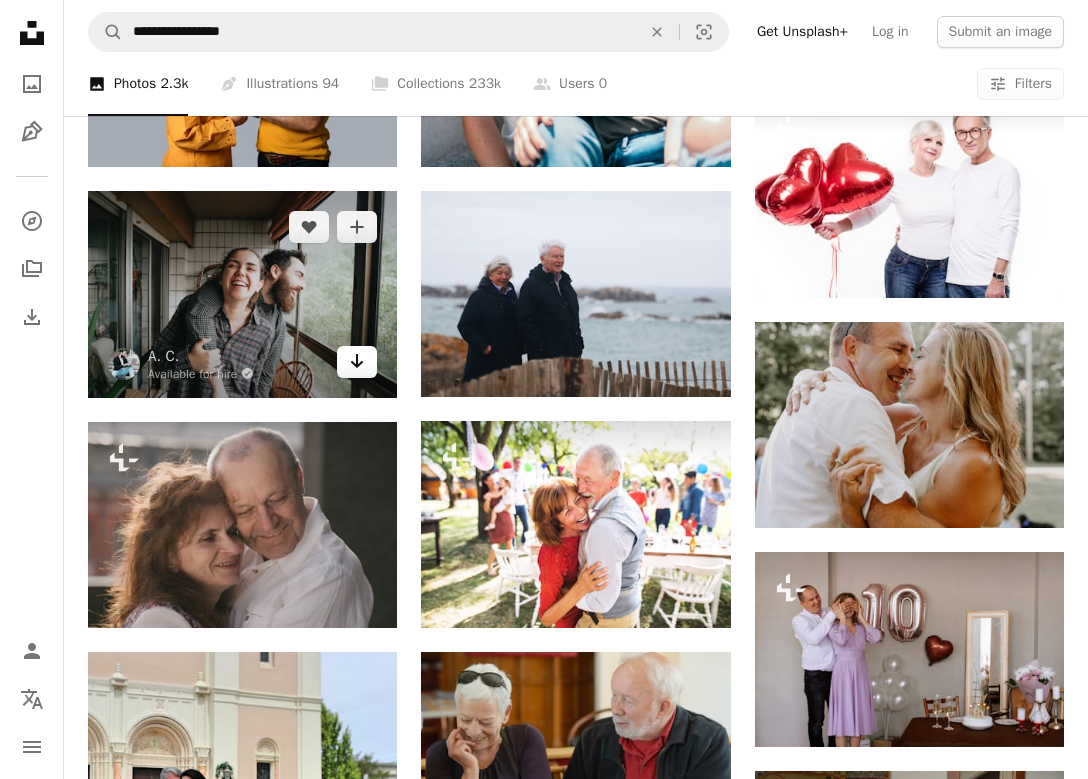 click on "Arrow pointing down" at bounding box center (357, 362) 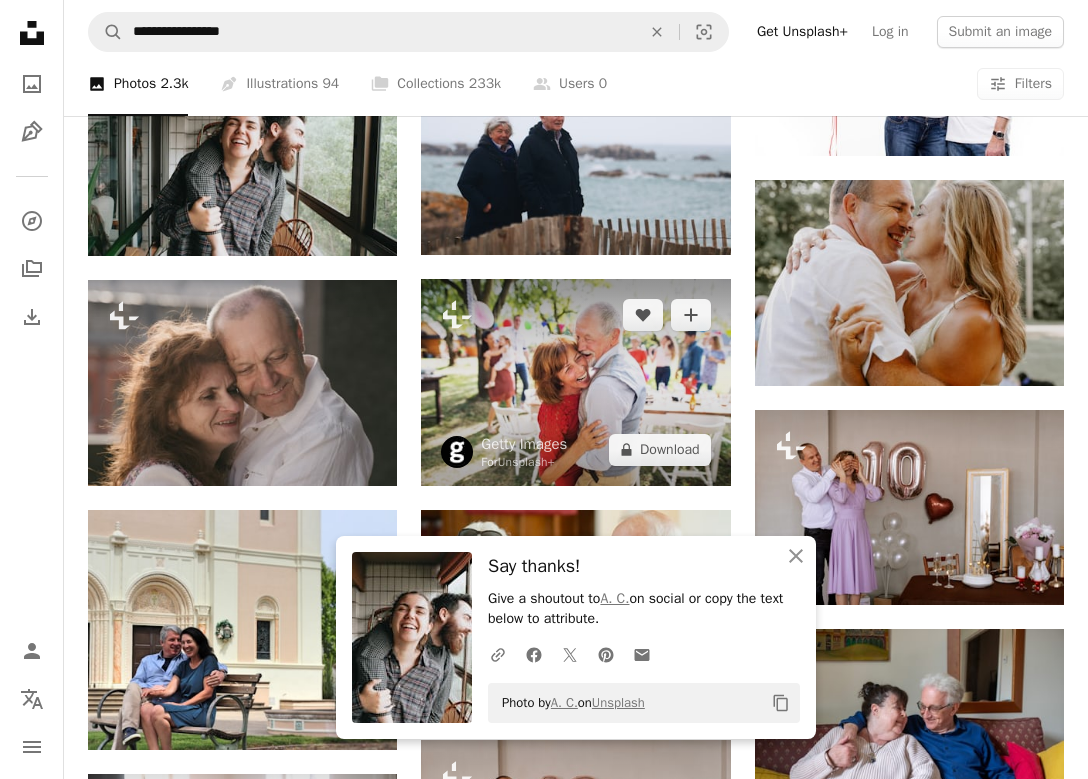 scroll, scrollTop: 16749, scrollLeft: 0, axis: vertical 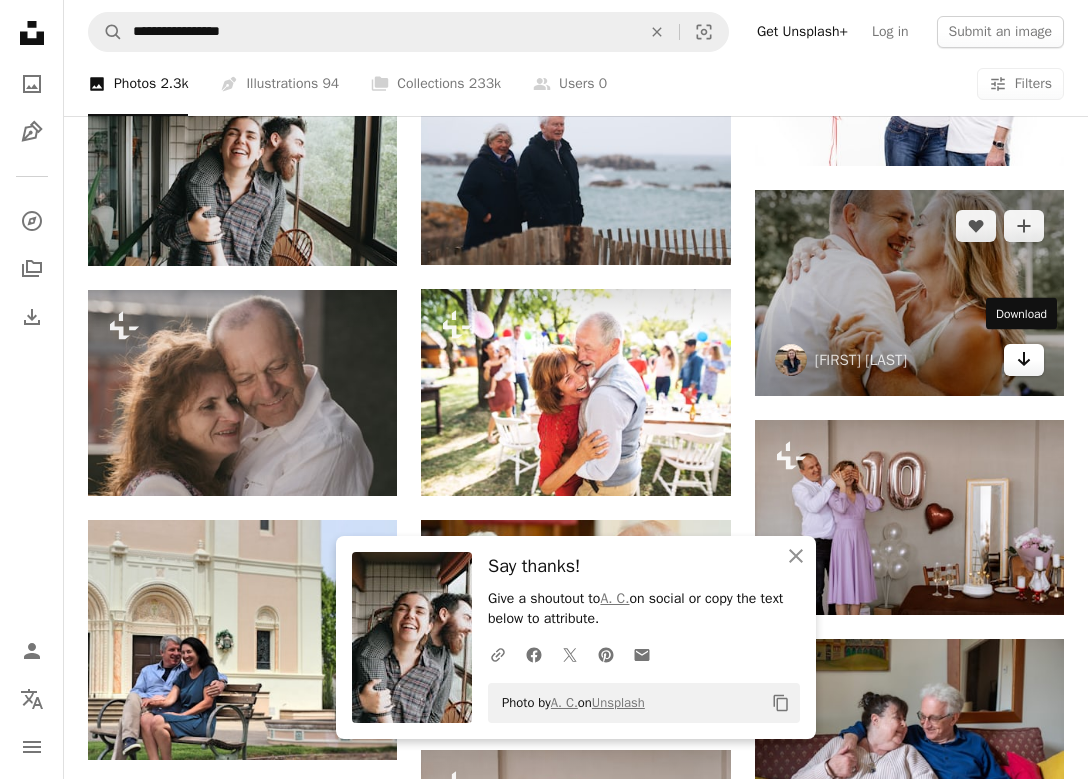 click on "Arrow pointing down" 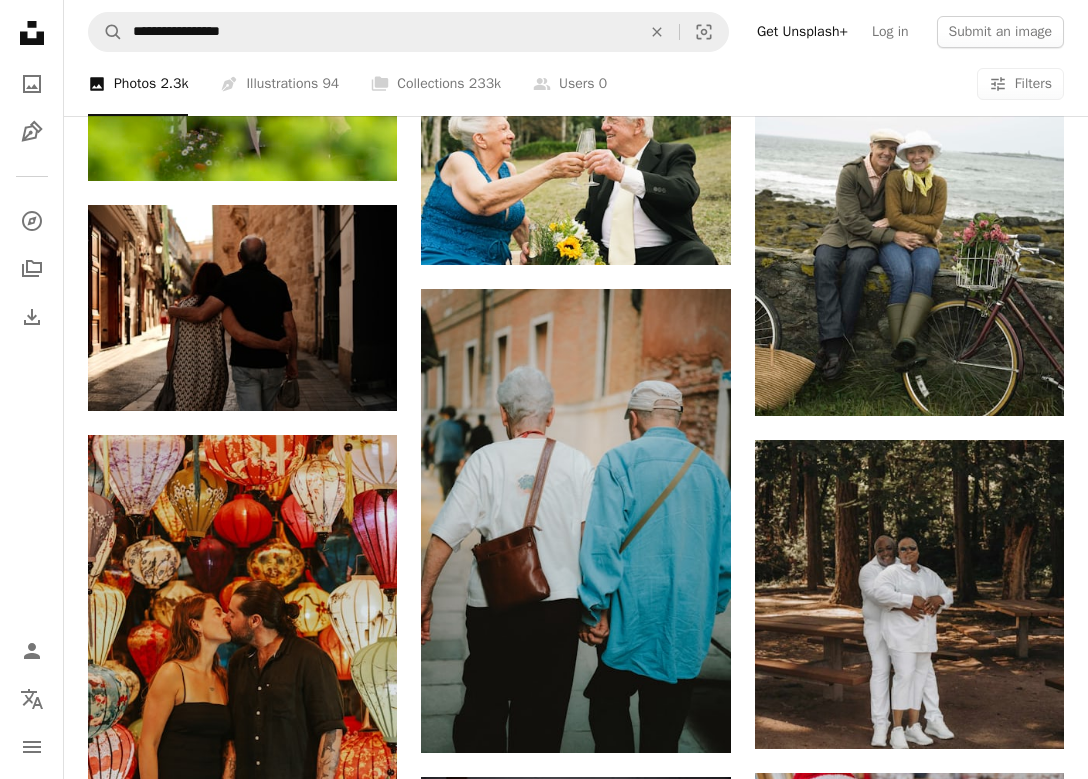 scroll, scrollTop: 21508, scrollLeft: 0, axis: vertical 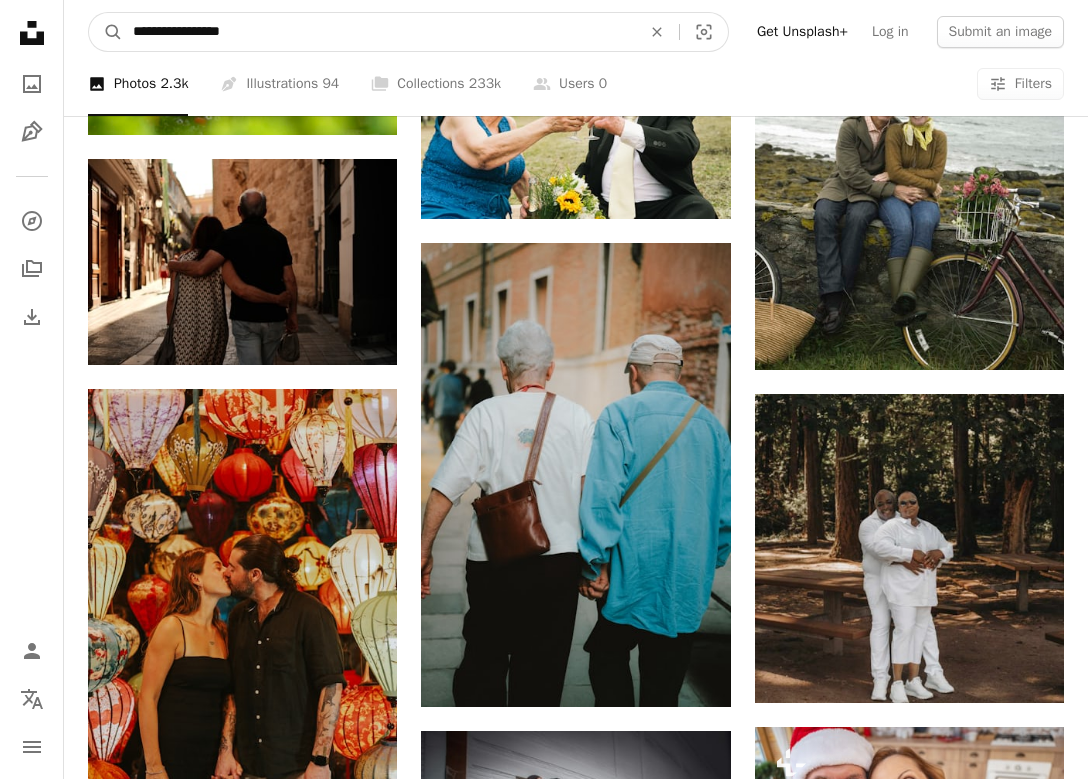 drag, startPoint x: 262, startPoint y: 31, endPoint x: 21, endPoint y: 7, distance: 242.19208 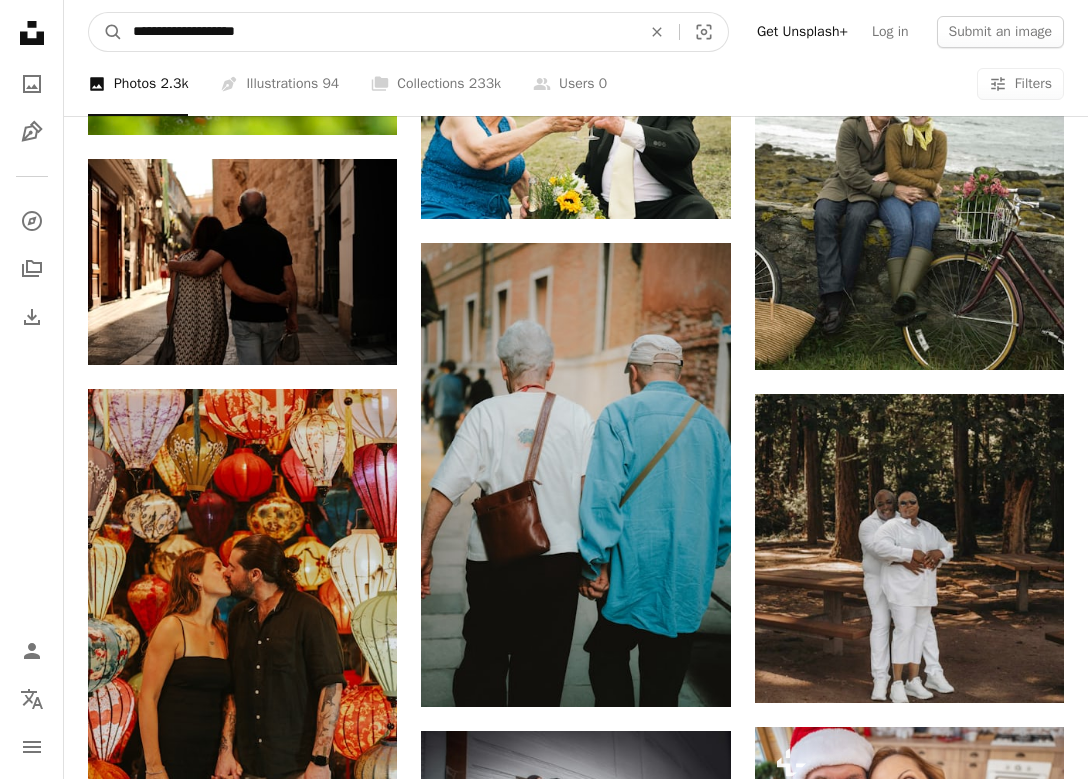type on "**********" 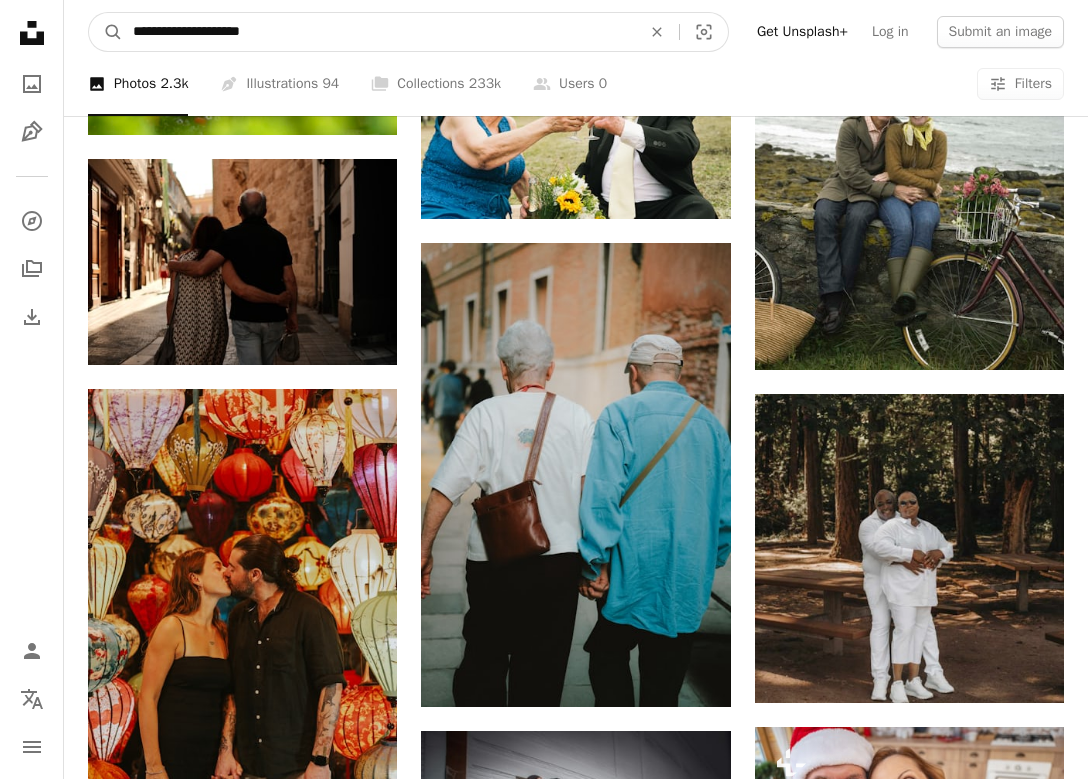 click on "A magnifying glass" at bounding box center [106, 32] 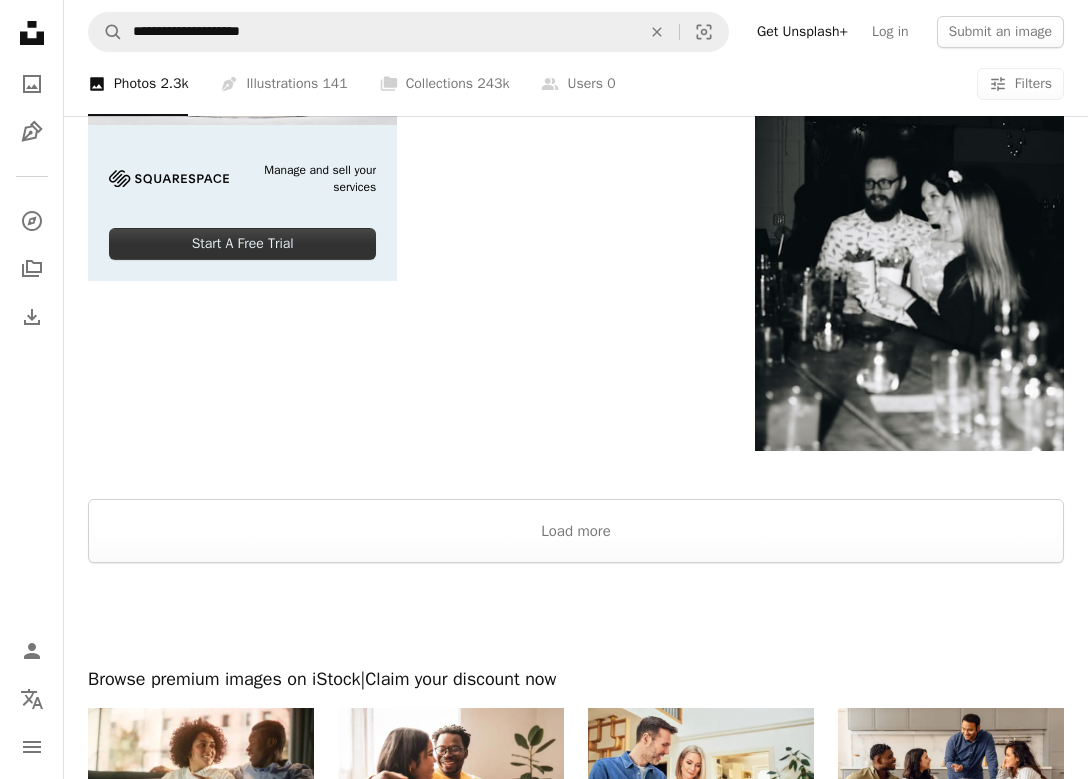 scroll, scrollTop: 3064, scrollLeft: 0, axis: vertical 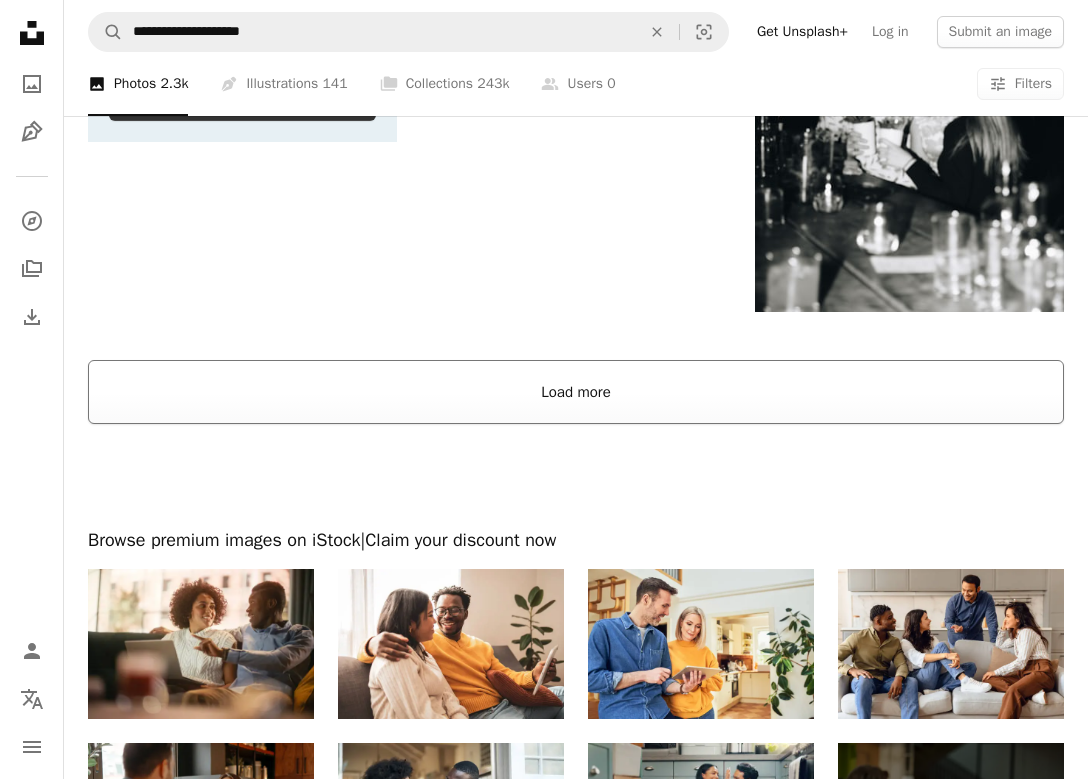 click on "Load more" at bounding box center [576, 392] 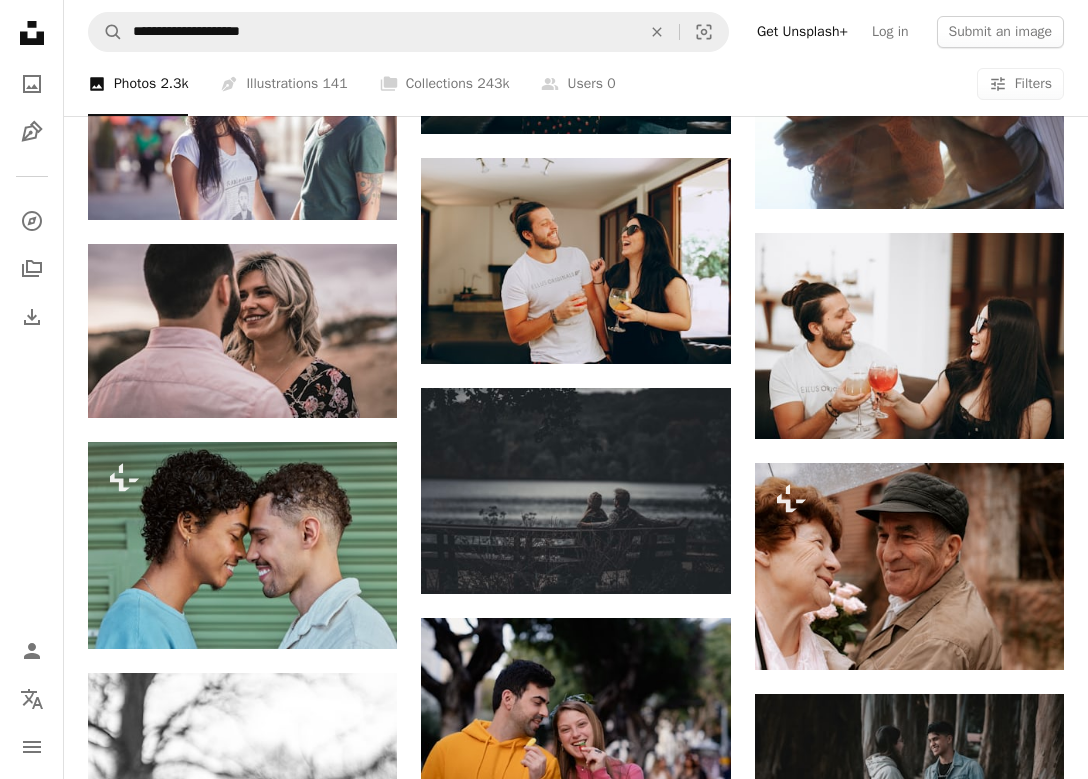 scroll, scrollTop: 7234, scrollLeft: 0, axis: vertical 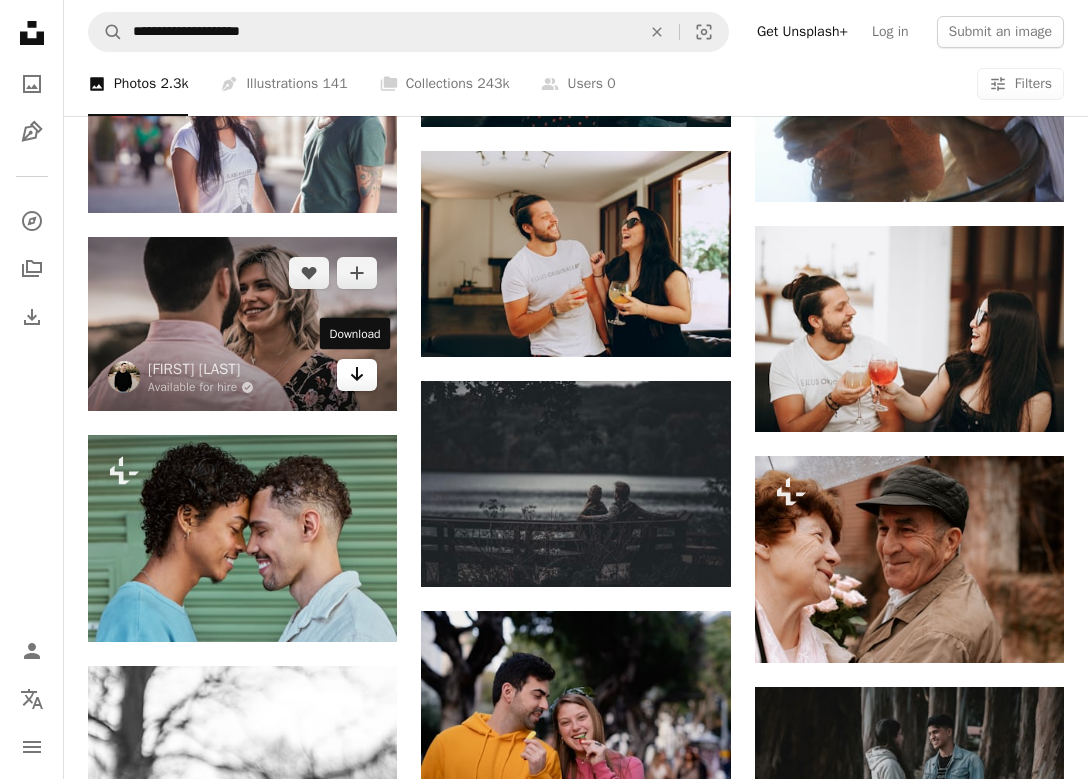 click on "Arrow pointing down" at bounding box center [357, 375] 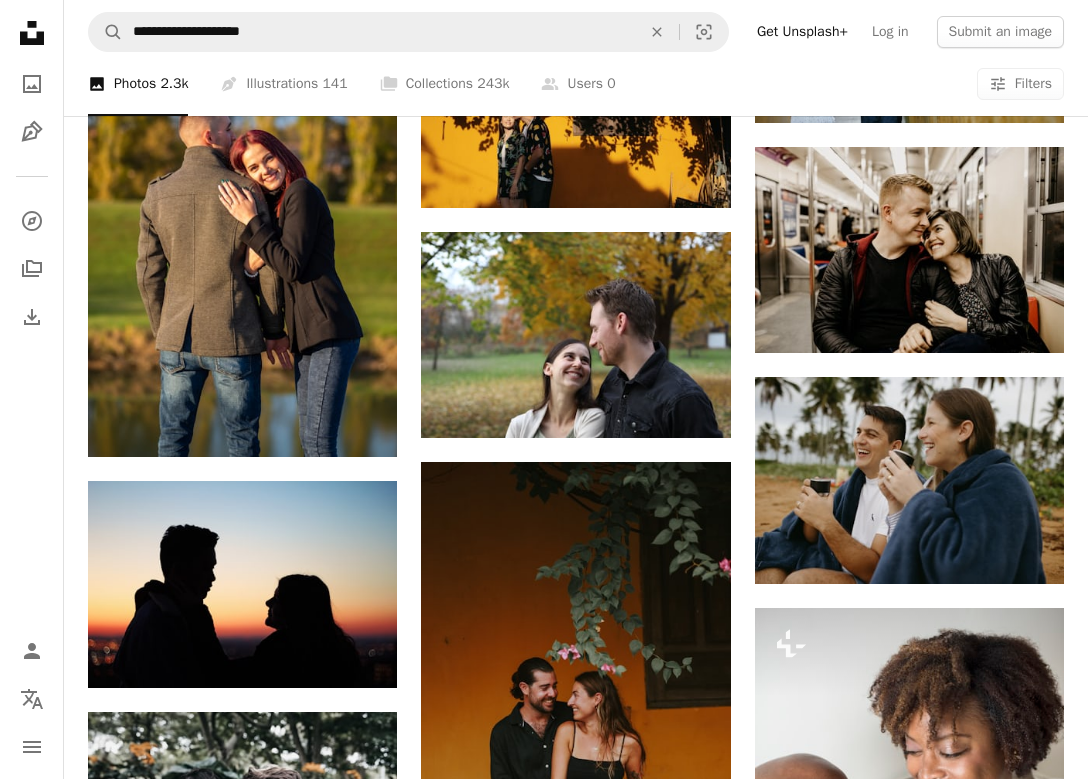 scroll, scrollTop: 19305, scrollLeft: 0, axis: vertical 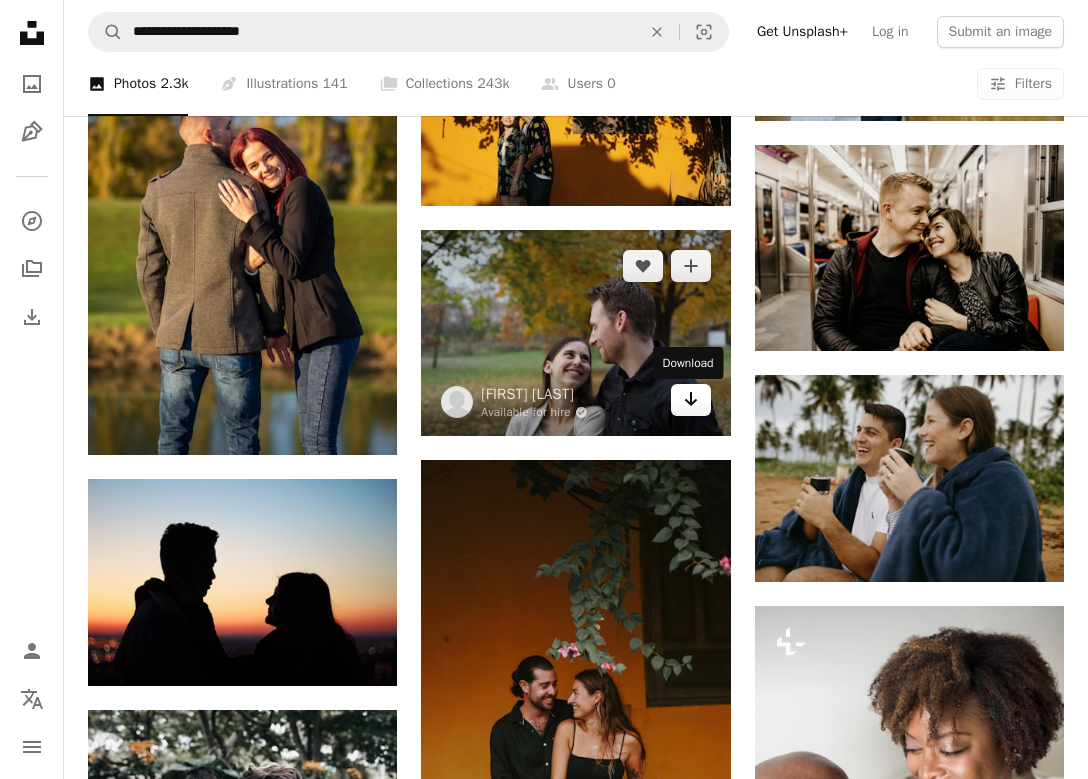 click on "Arrow pointing down" 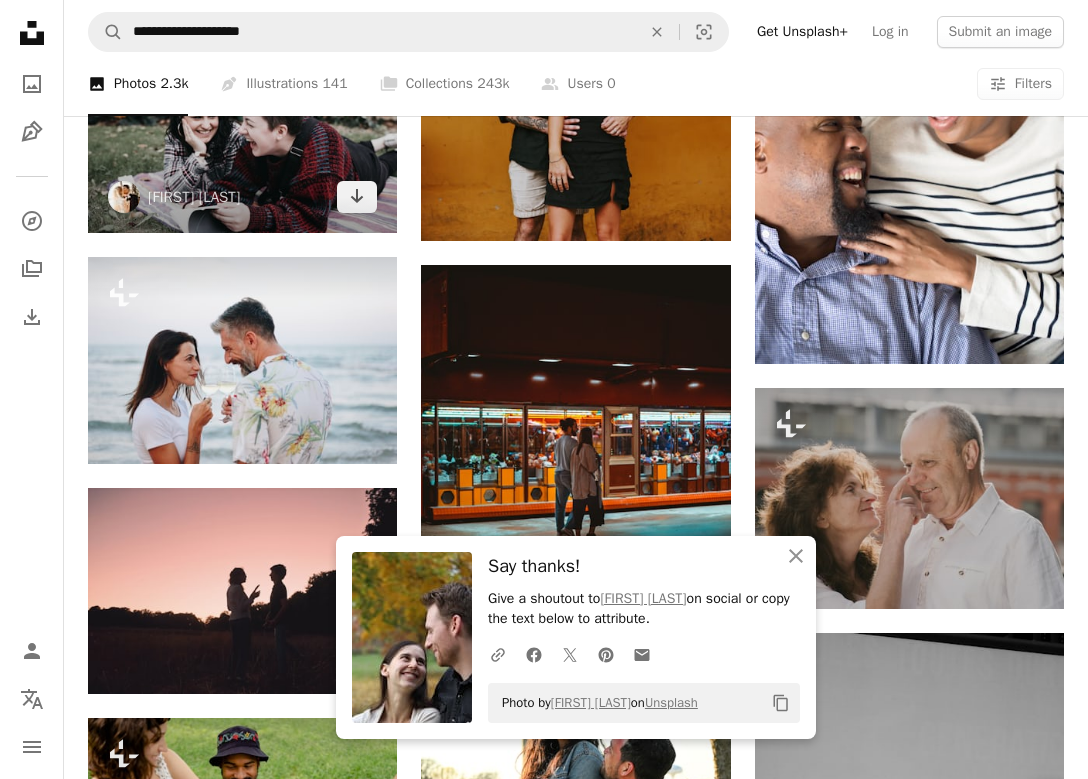 scroll, scrollTop: 19993, scrollLeft: 0, axis: vertical 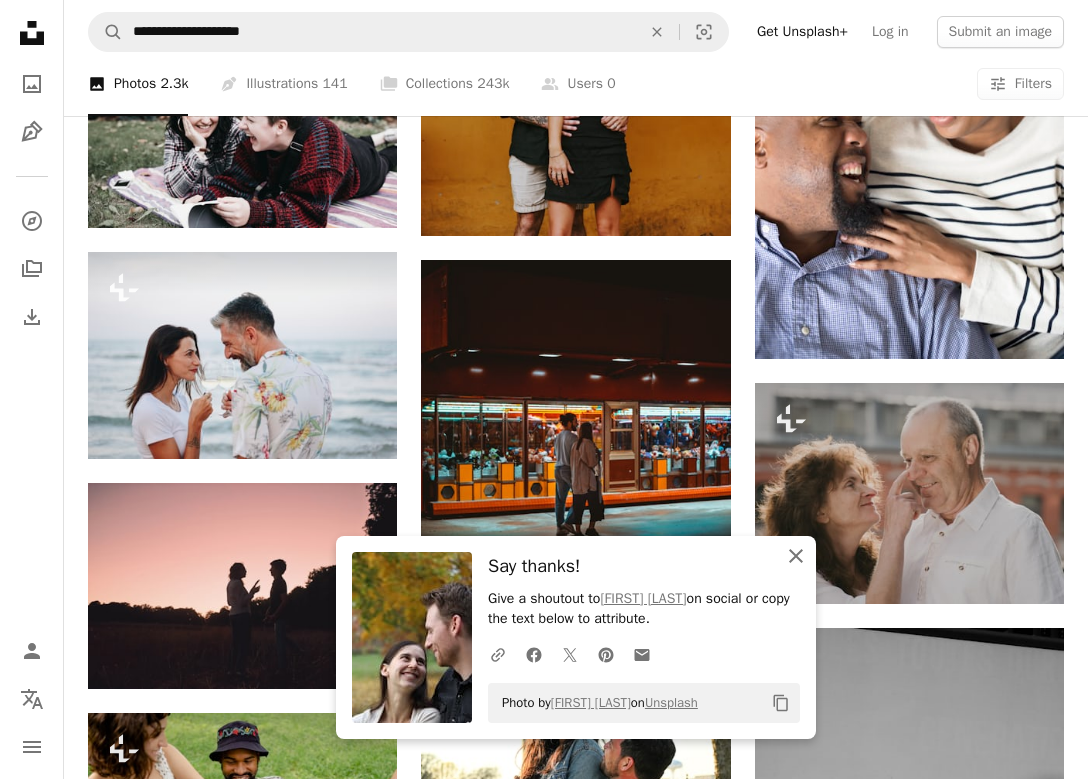 click 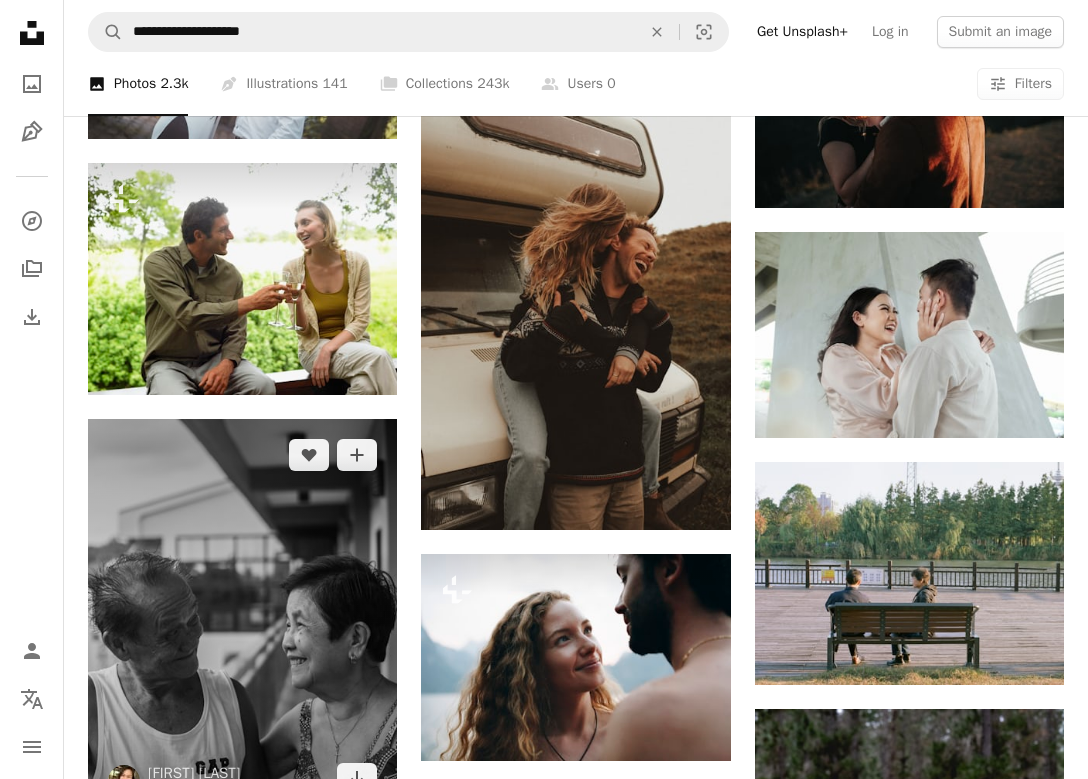 scroll, scrollTop: 23466, scrollLeft: 0, axis: vertical 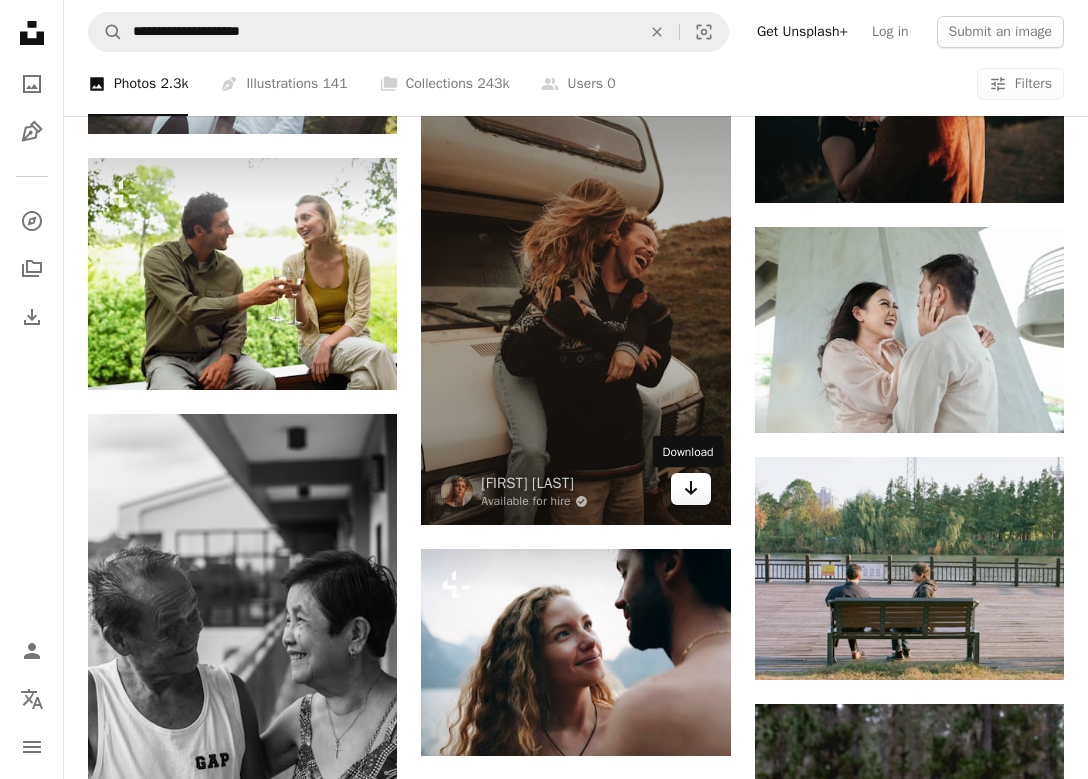click 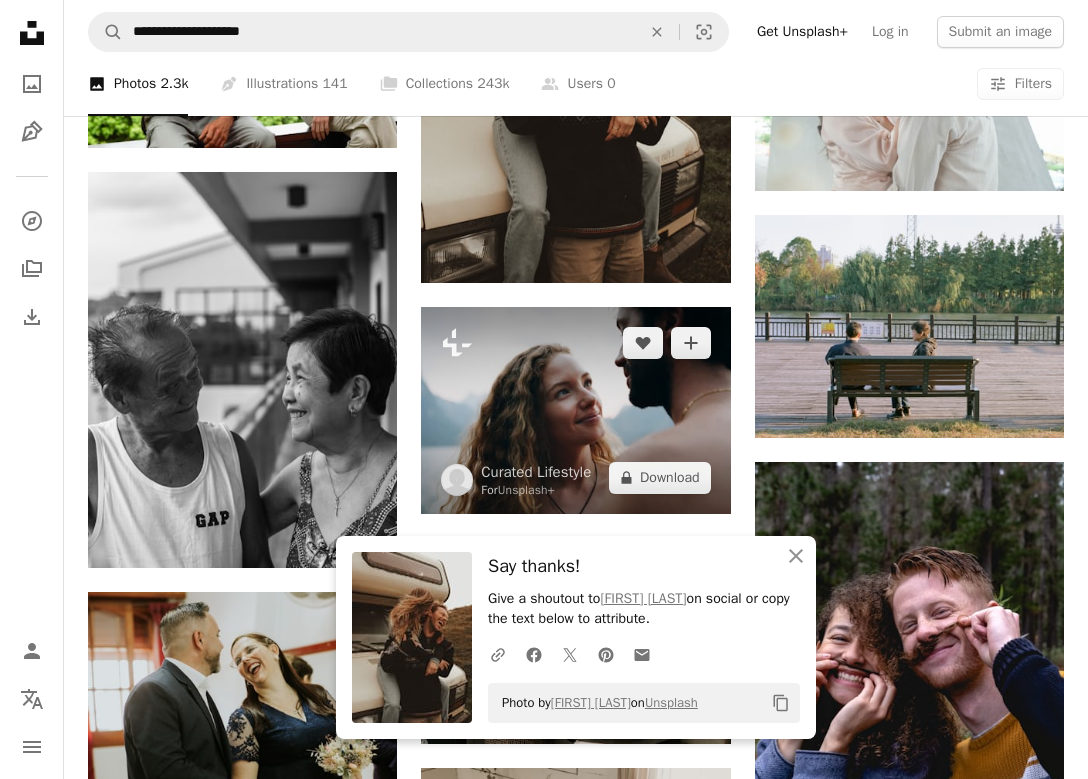 scroll, scrollTop: 23714, scrollLeft: 0, axis: vertical 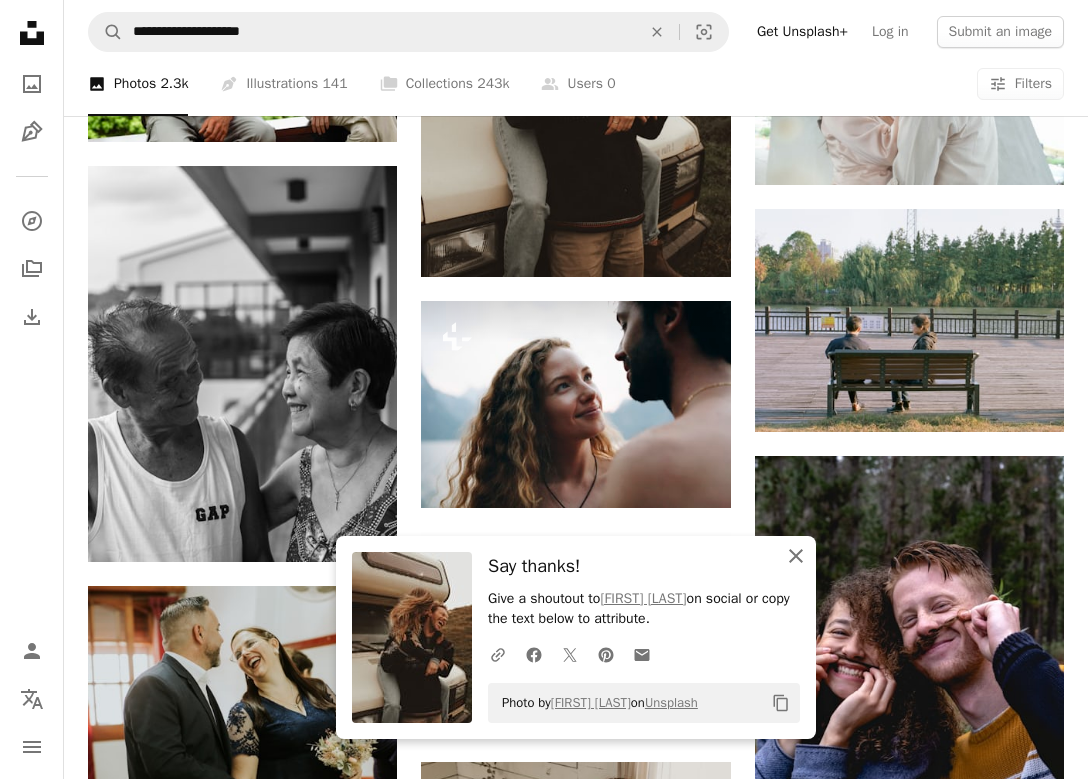 click on "An X shape" 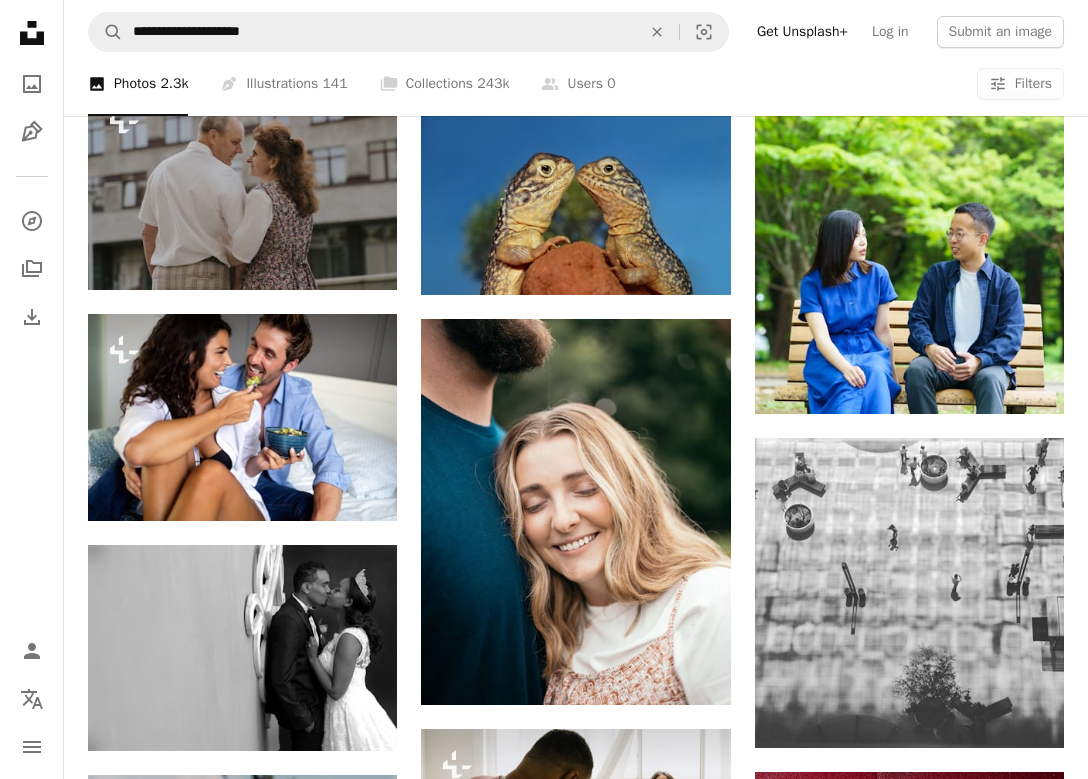 scroll, scrollTop: 40707, scrollLeft: 0, axis: vertical 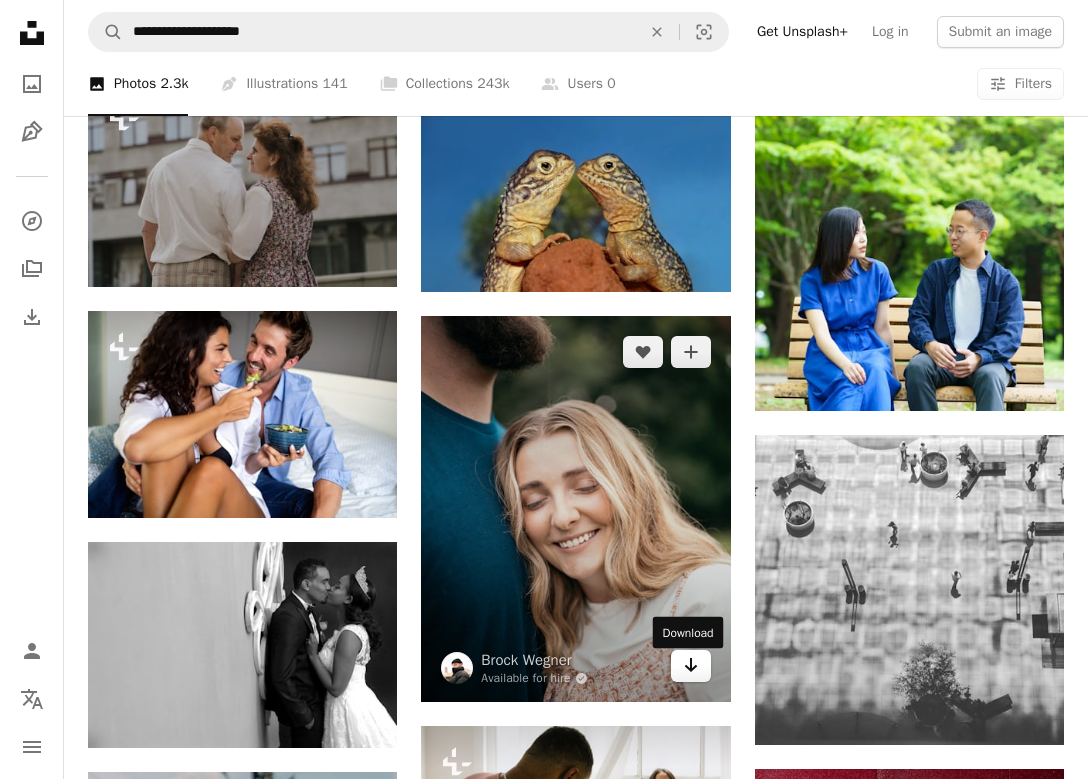 click on "Arrow pointing down" 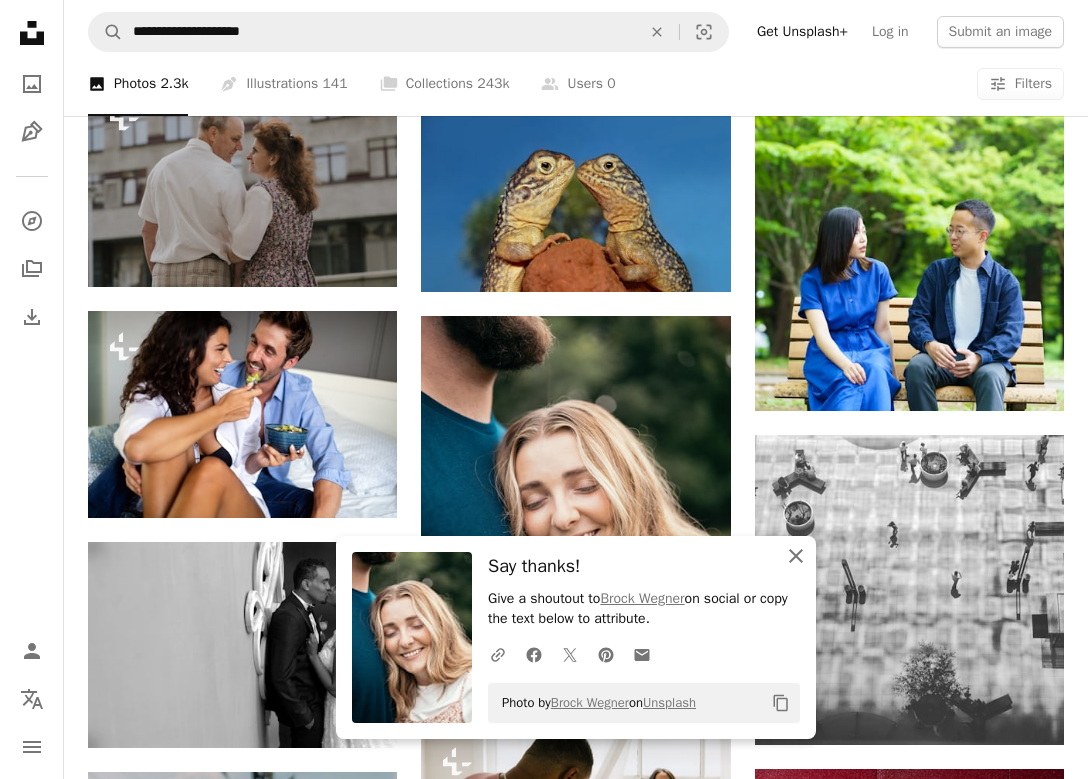 click on "An X shape" 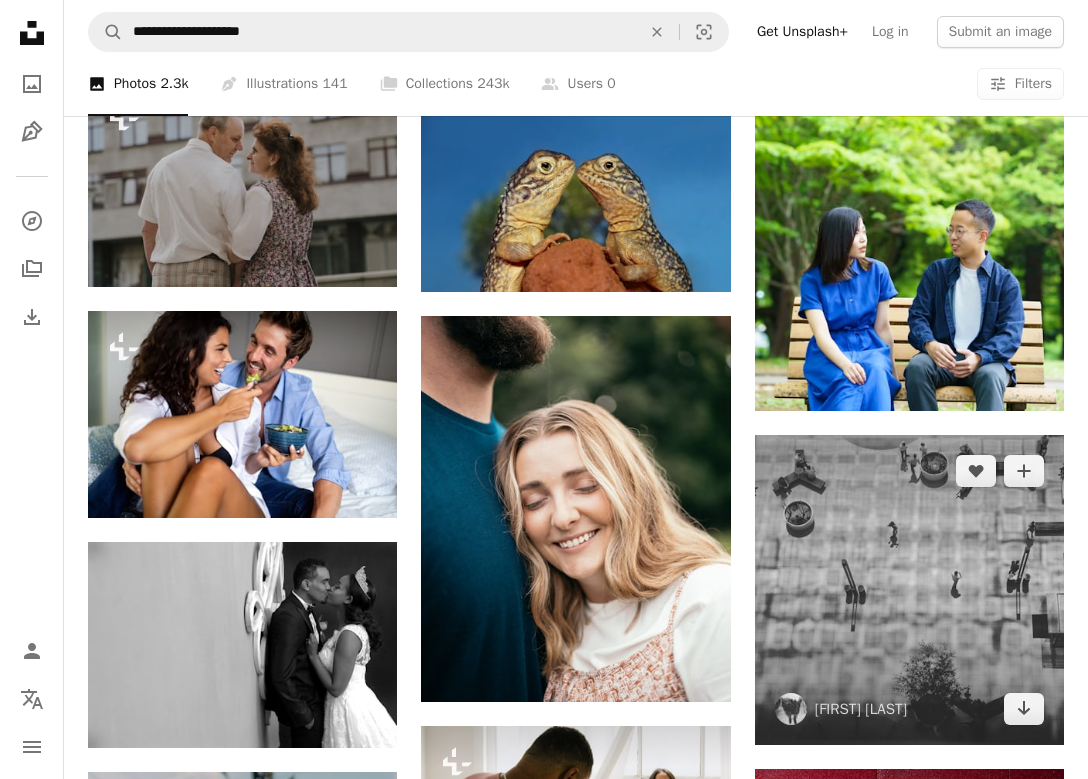 scroll, scrollTop: 40876, scrollLeft: 0, axis: vertical 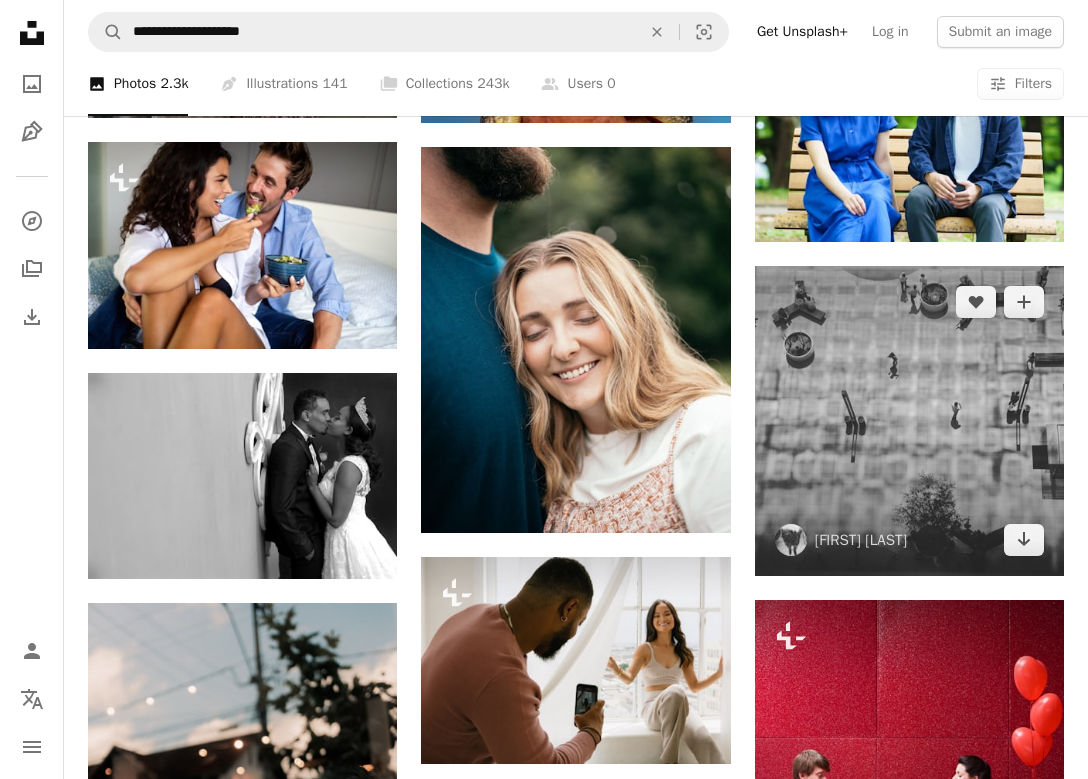 click at bounding box center (909, 420) 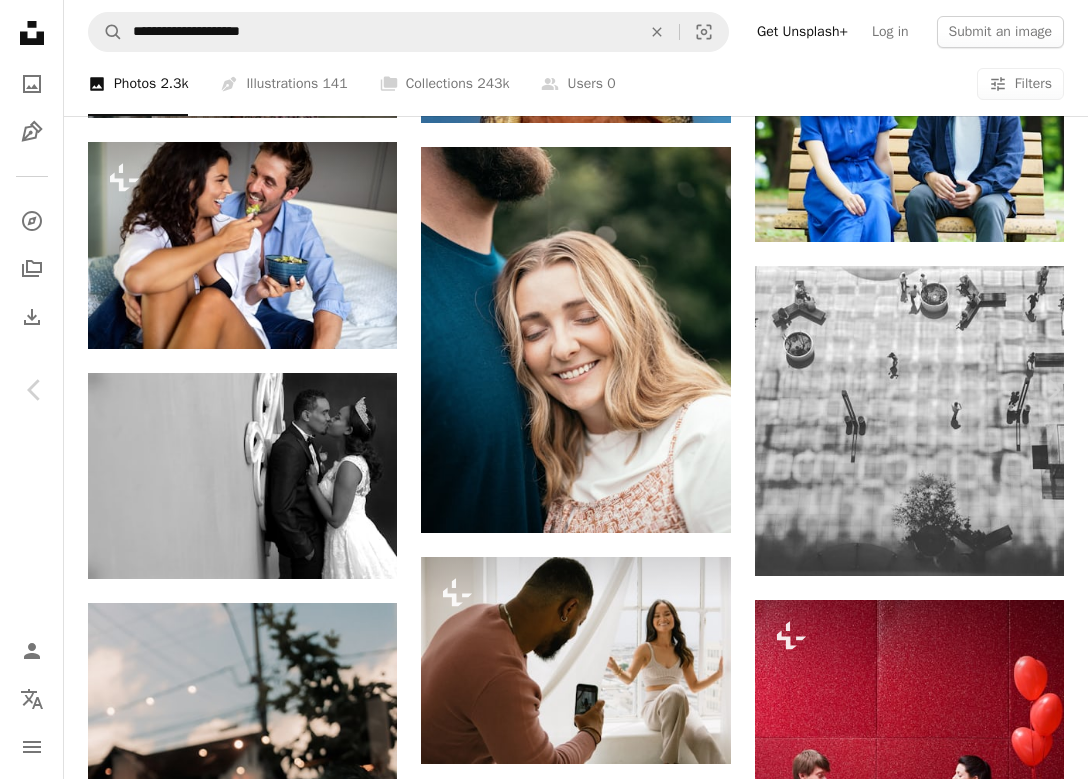 scroll, scrollTop: 41103, scrollLeft: 0, axis: vertical 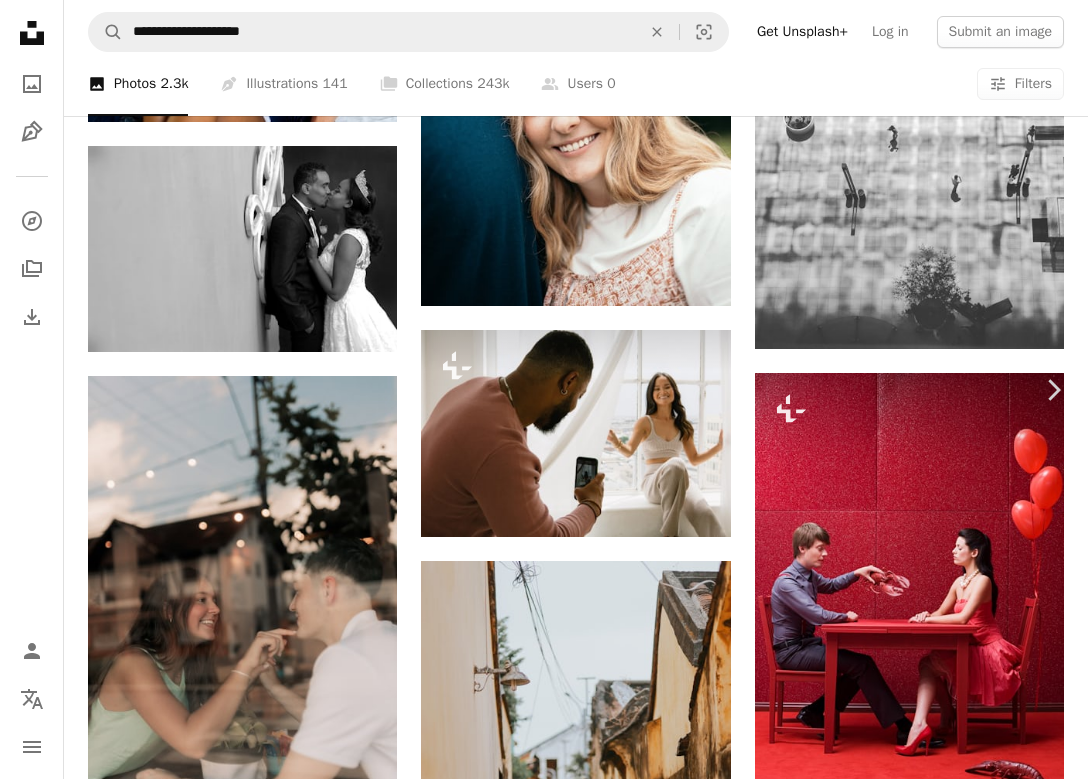 click 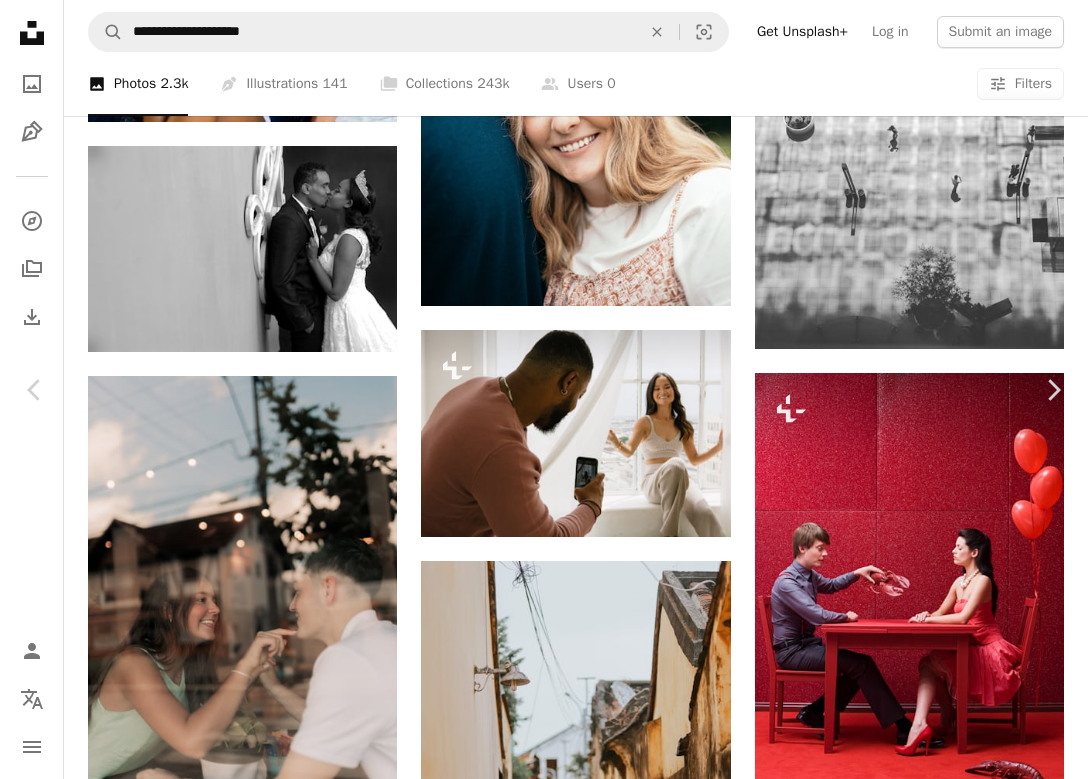 scroll, scrollTop: 0, scrollLeft: 0, axis: both 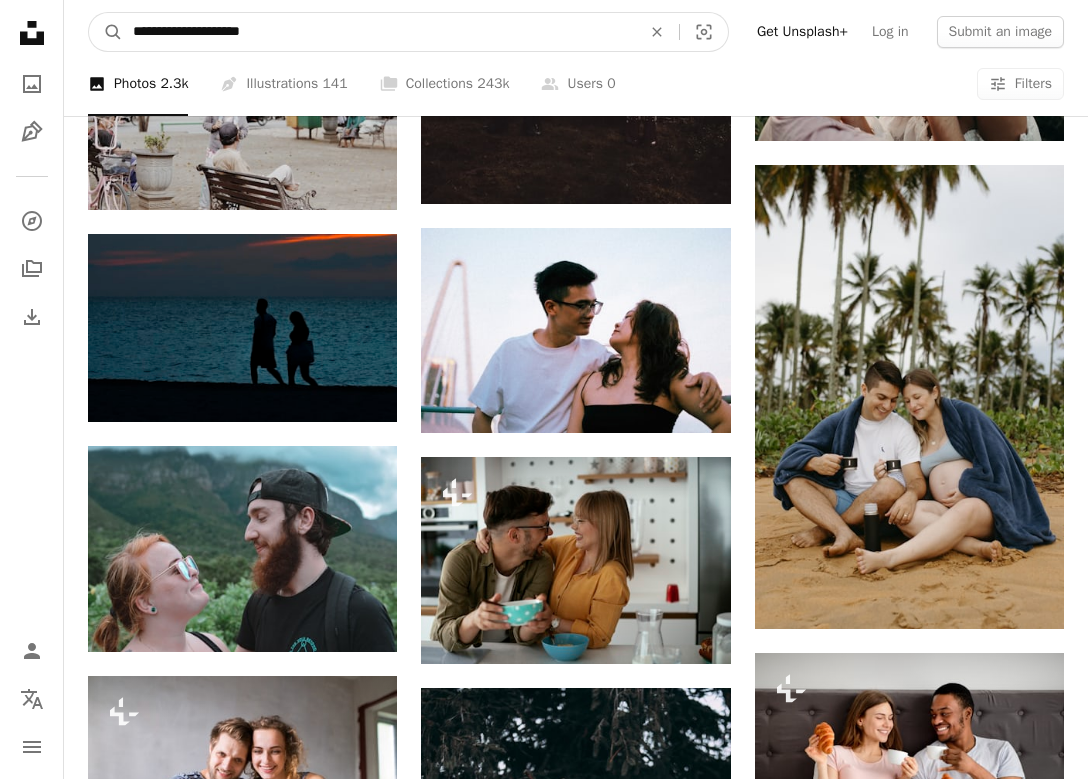 click on "**********" at bounding box center [379, 32] 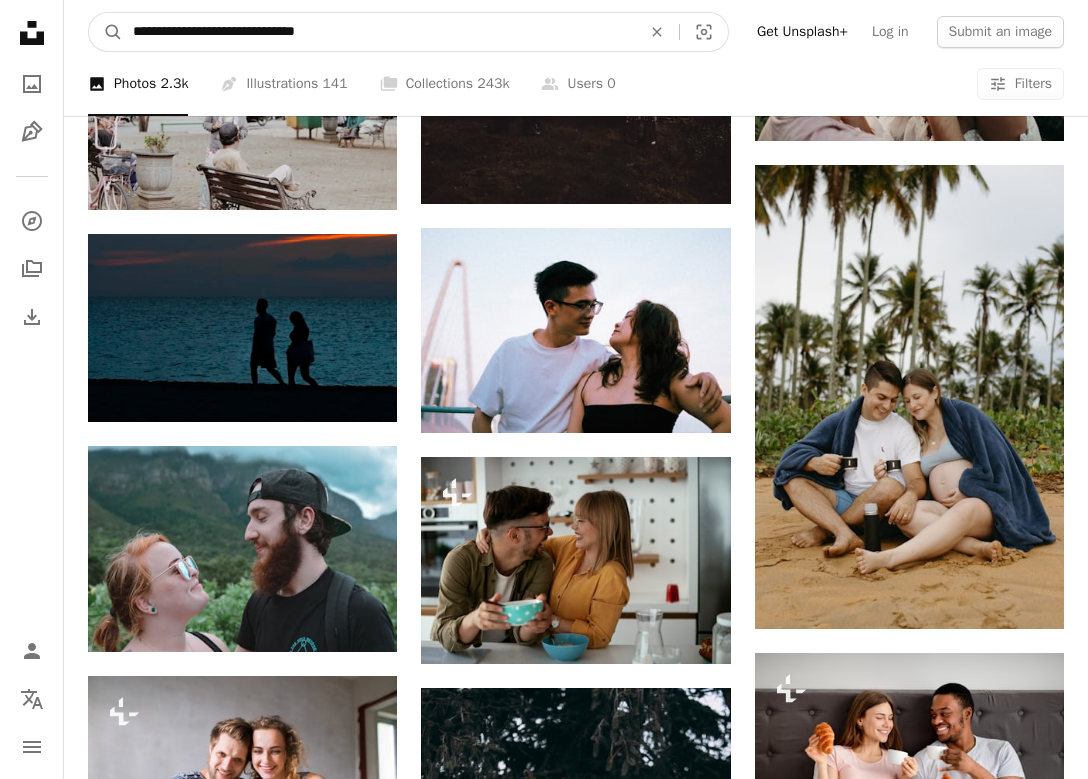 type on "**********" 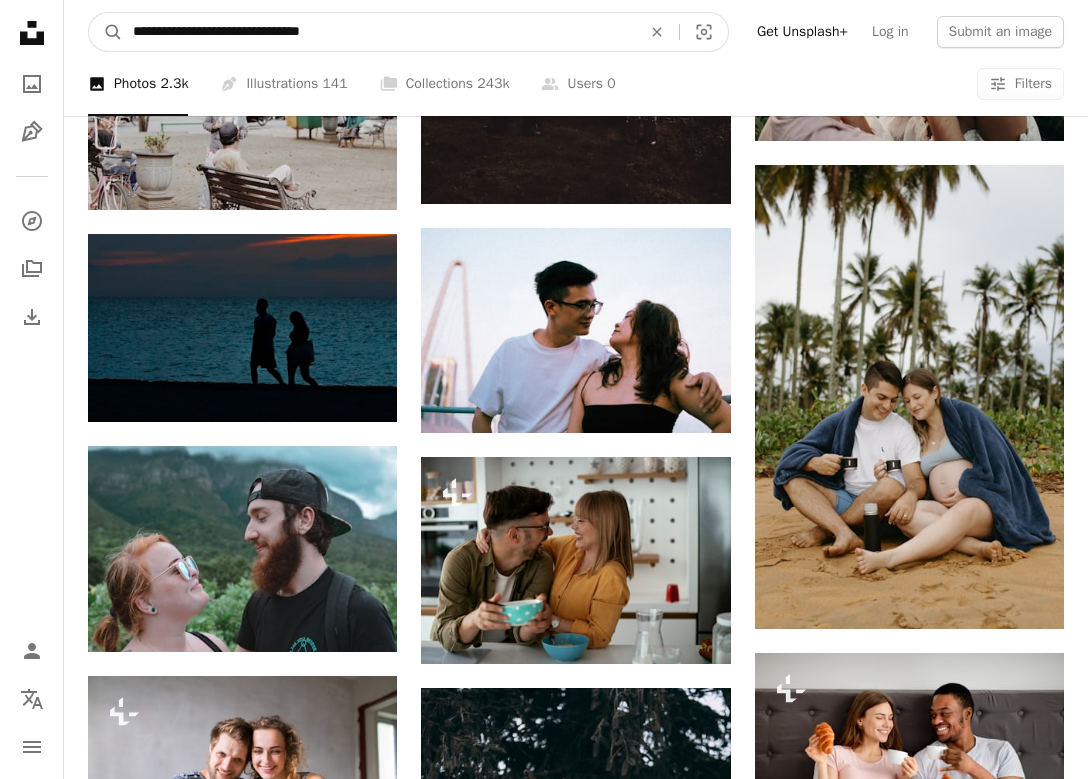 click on "A magnifying glass" at bounding box center (106, 32) 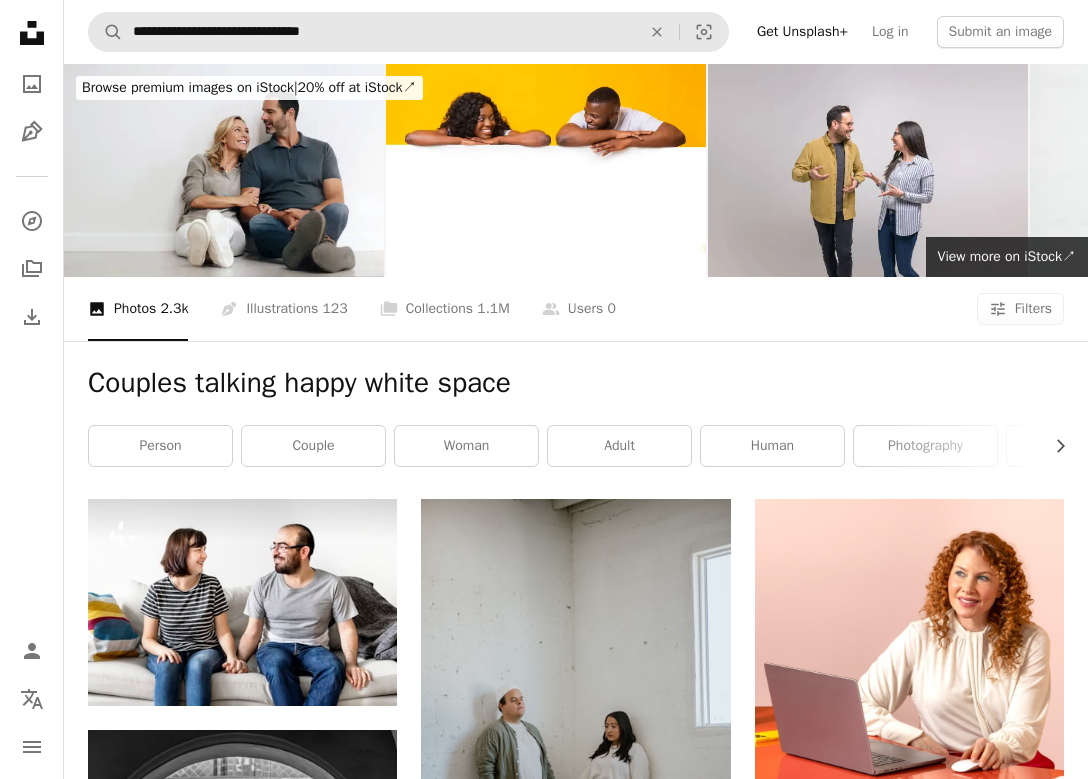 scroll, scrollTop: 0, scrollLeft: 0, axis: both 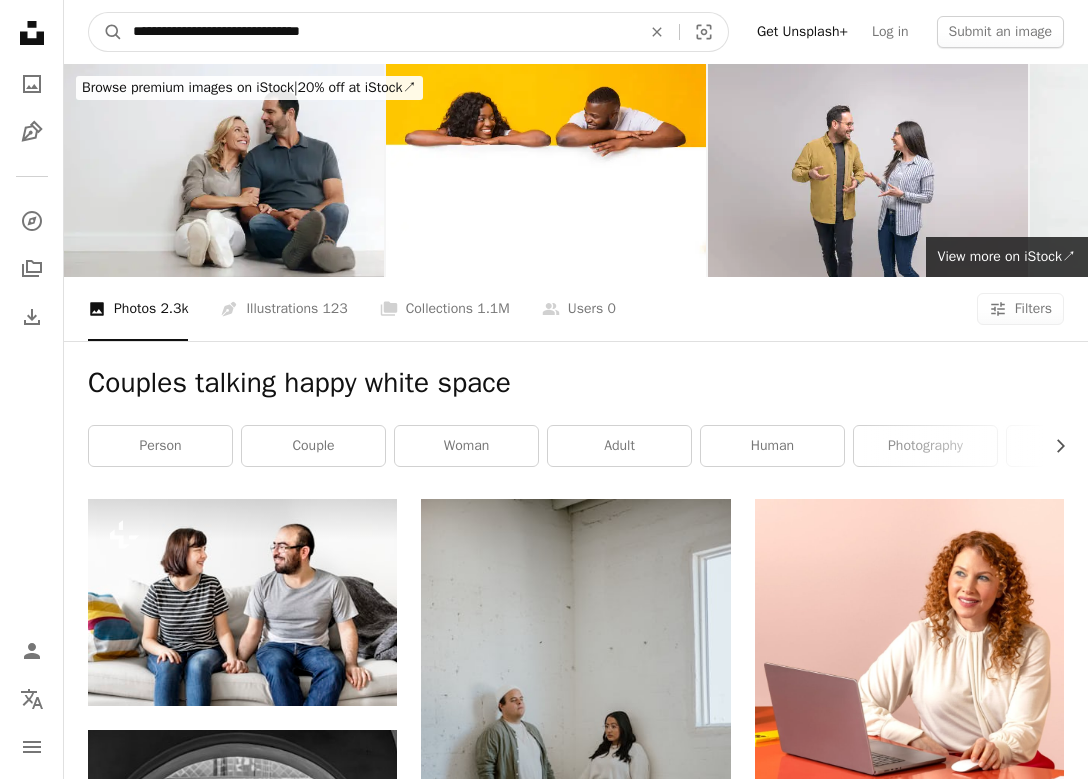 drag, startPoint x: 368, startPoint y: 28, endPoint x: 282, endPoint y: 32, distance: 86.09297 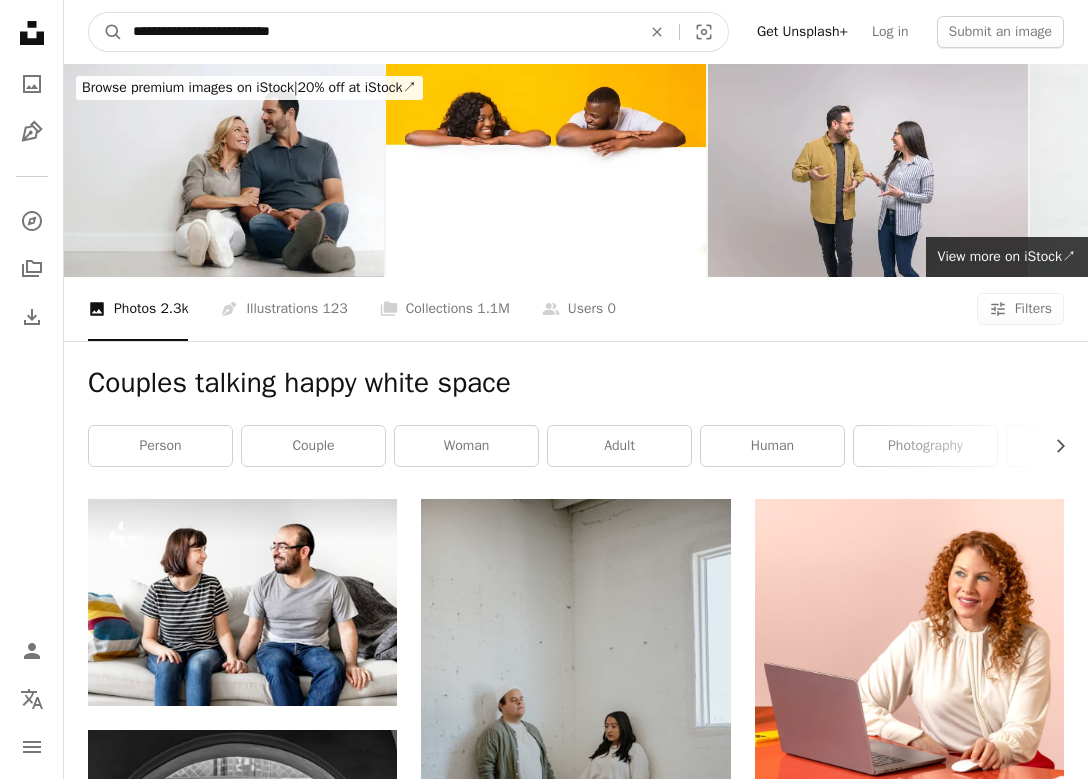 type on "**********" 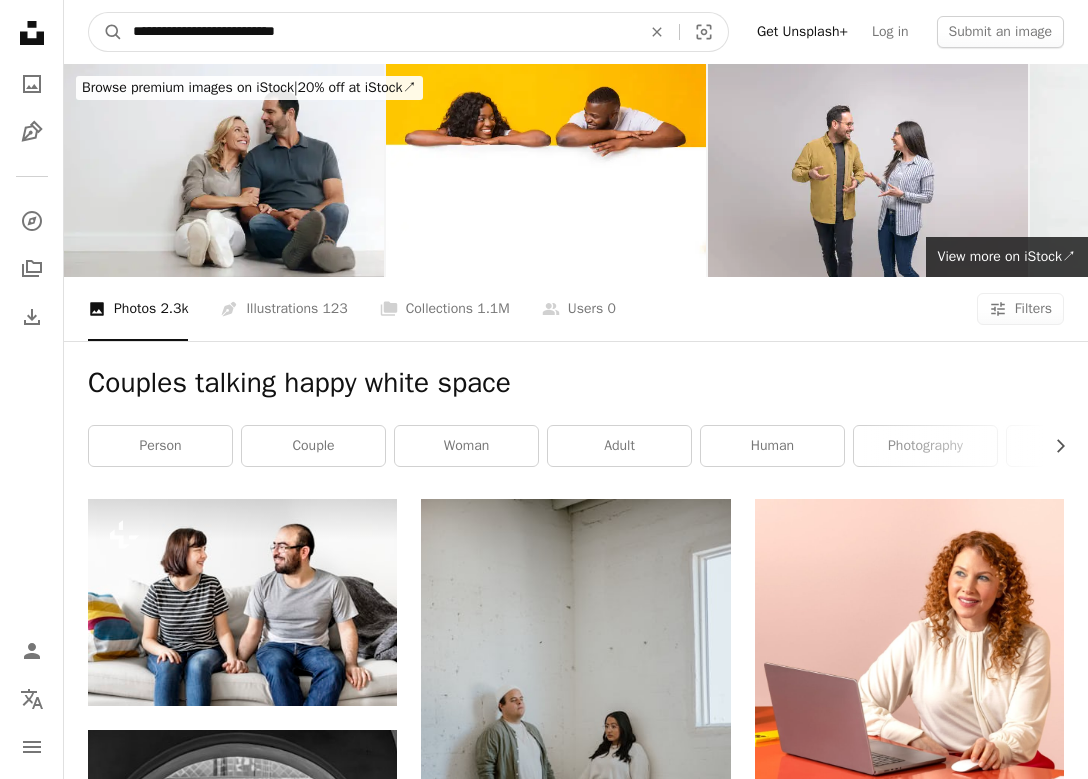 click on "A magnifying glass" at bounding box center (106, 32) 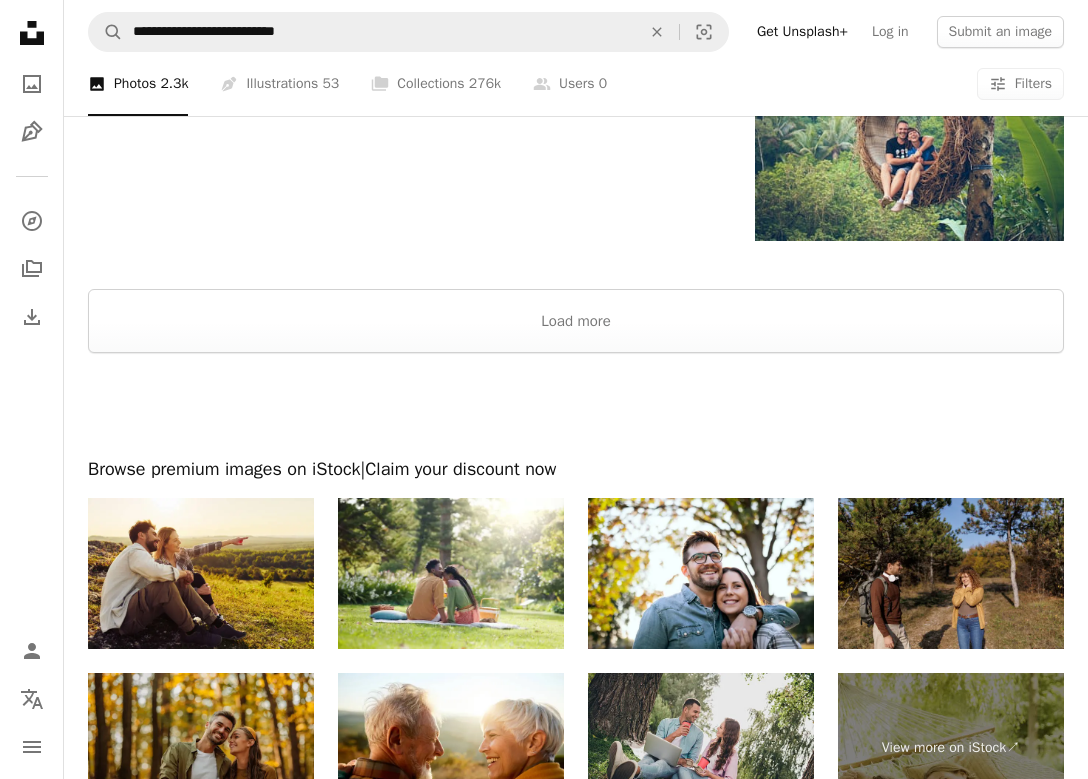 scroll, scrollTop: 2880, scrollLeft: 0, axis: vertical 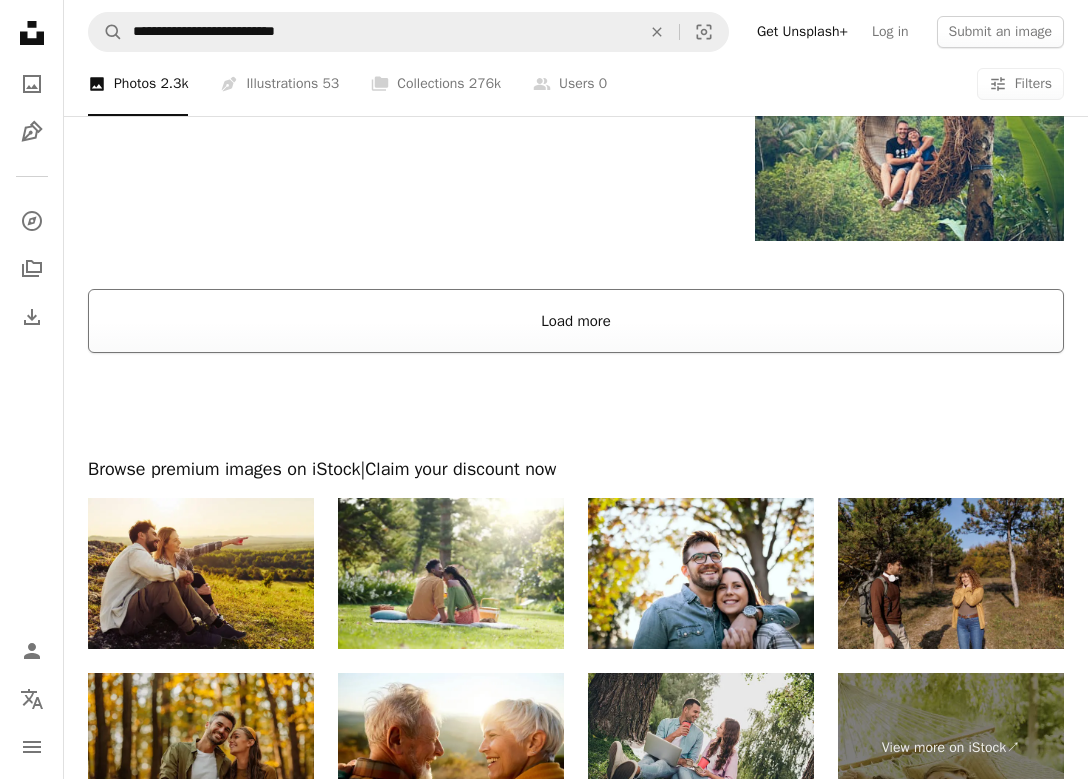 click on "Load more" at bounding box center [576, 321] 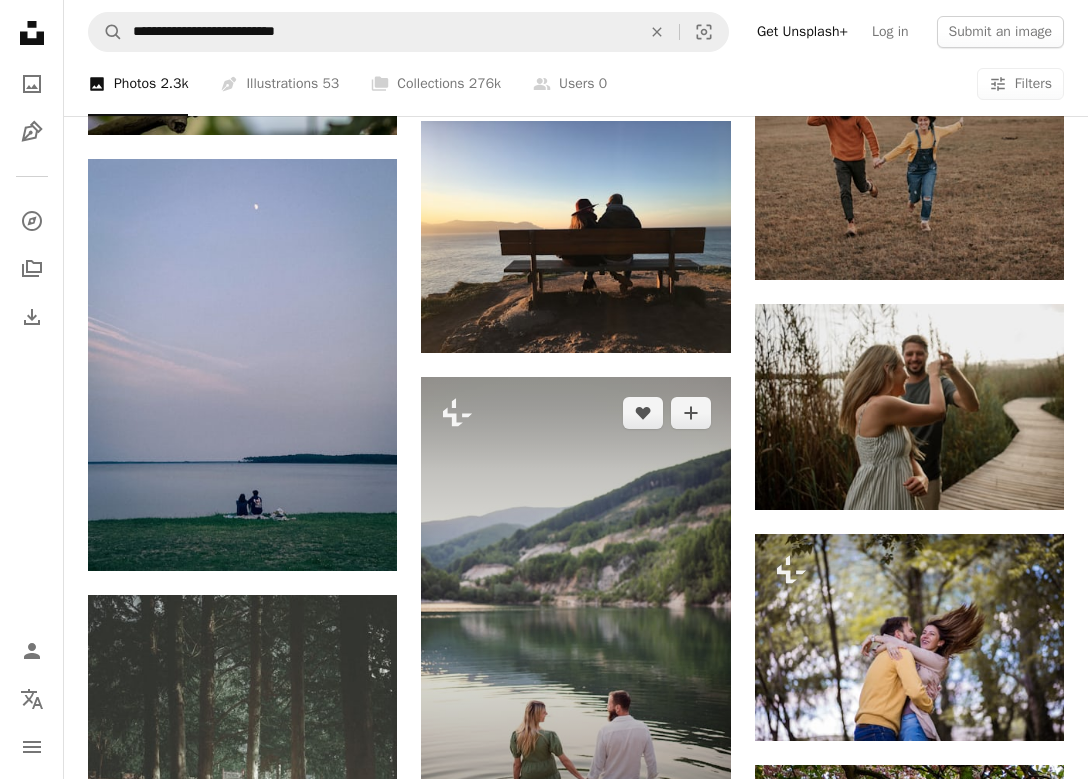 scroll, scrollTop: 28040, scrollLeft: 0, axis: vertical 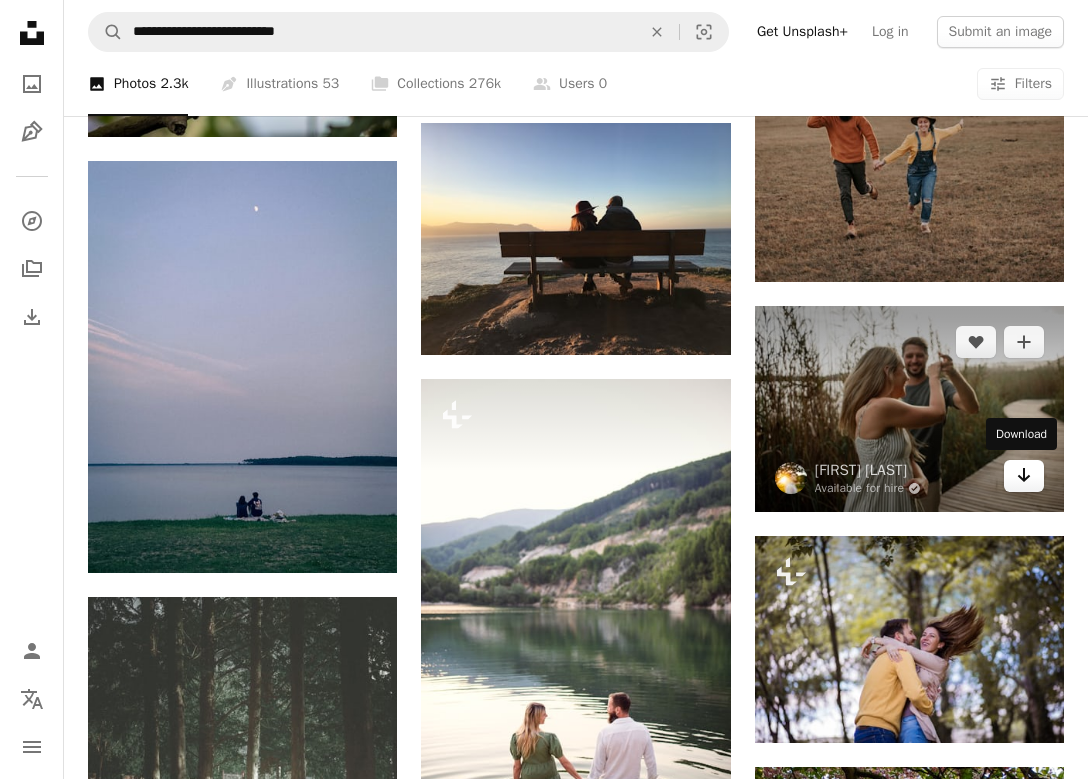 click on "Arrow pointing down" at bounding box center [1024, 476] 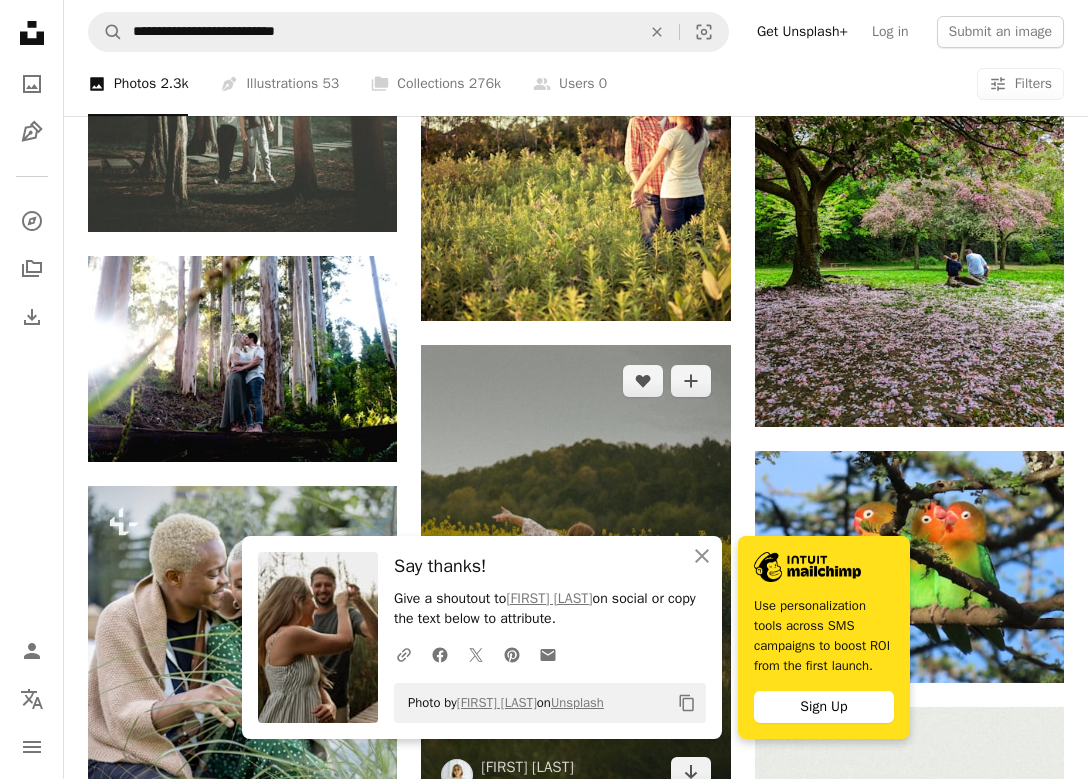 scroll, scrollTop: 28792, scrollLeft: 0, axis: vertical 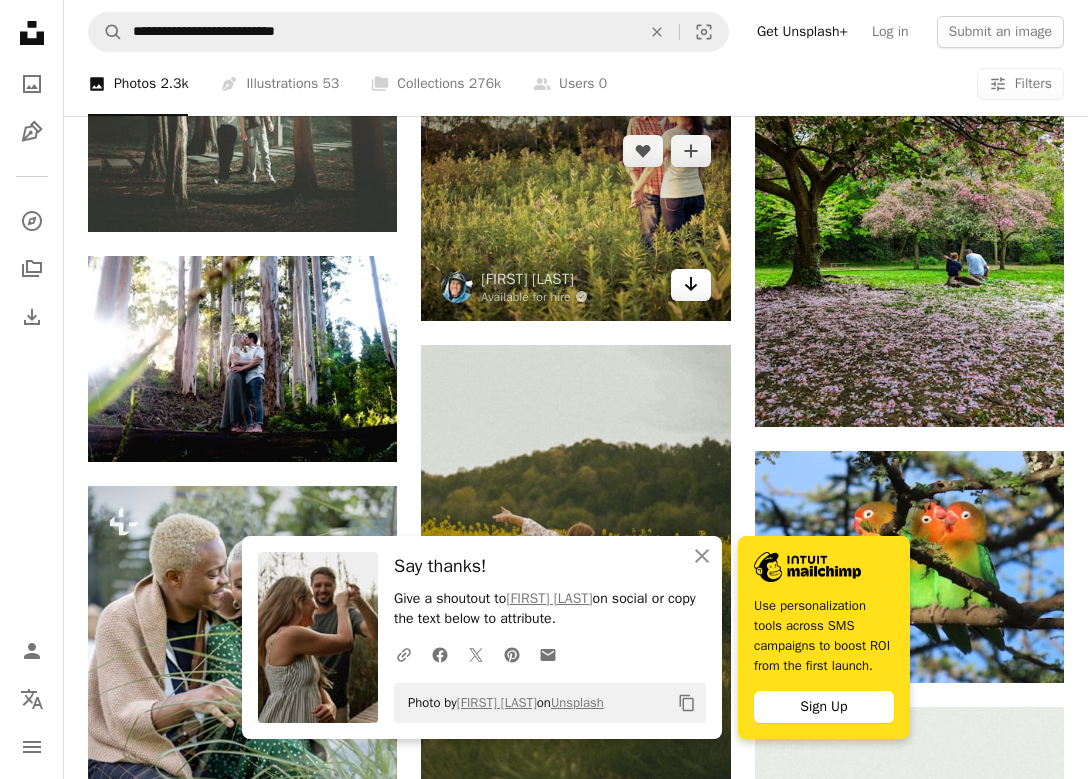 click 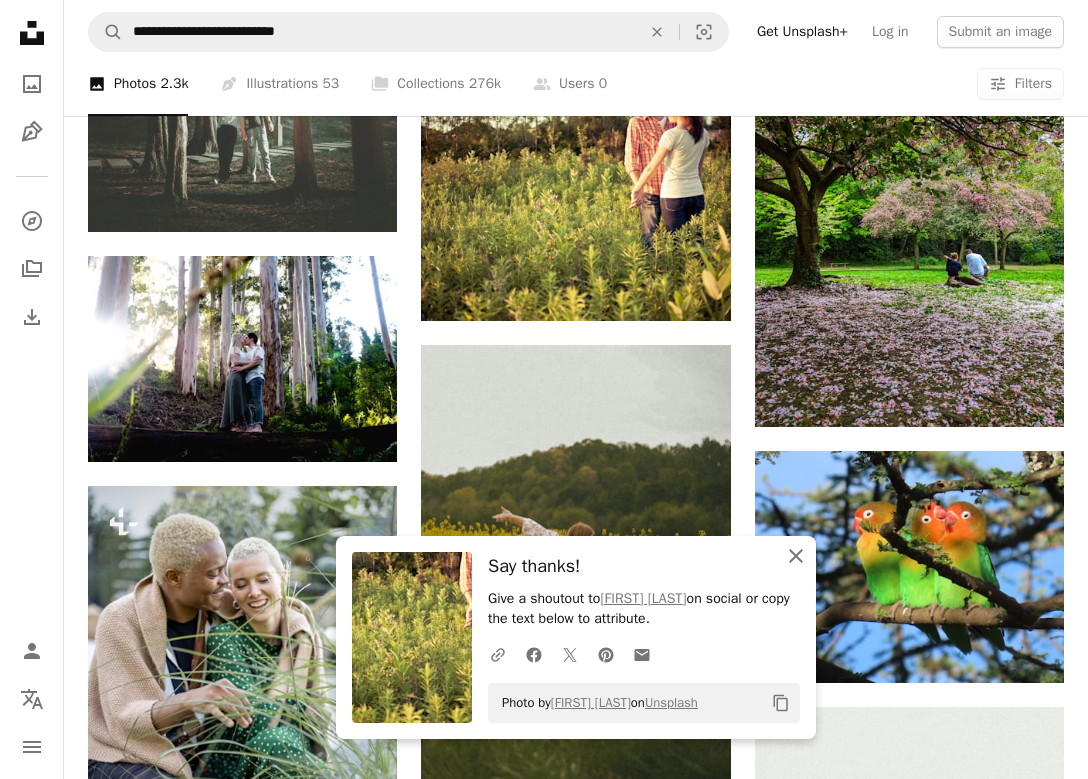 click on "An X shape" 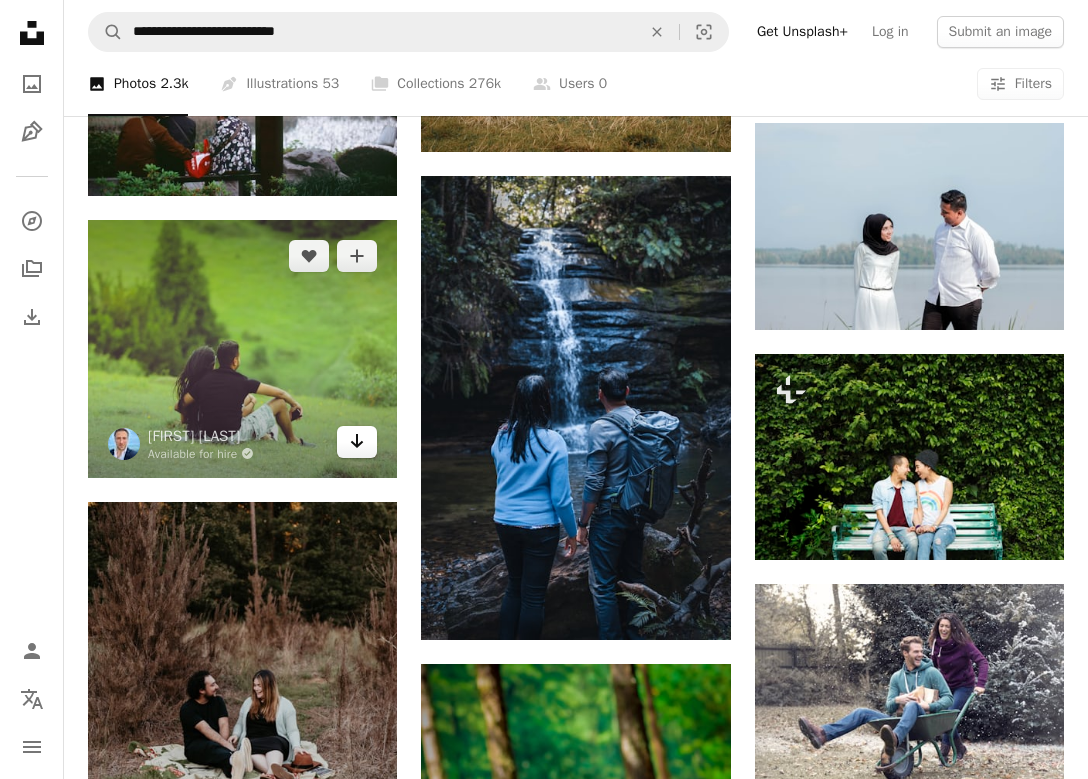 scroll, scrollTop: 32729, scrollLeft: 0, axis: vertical 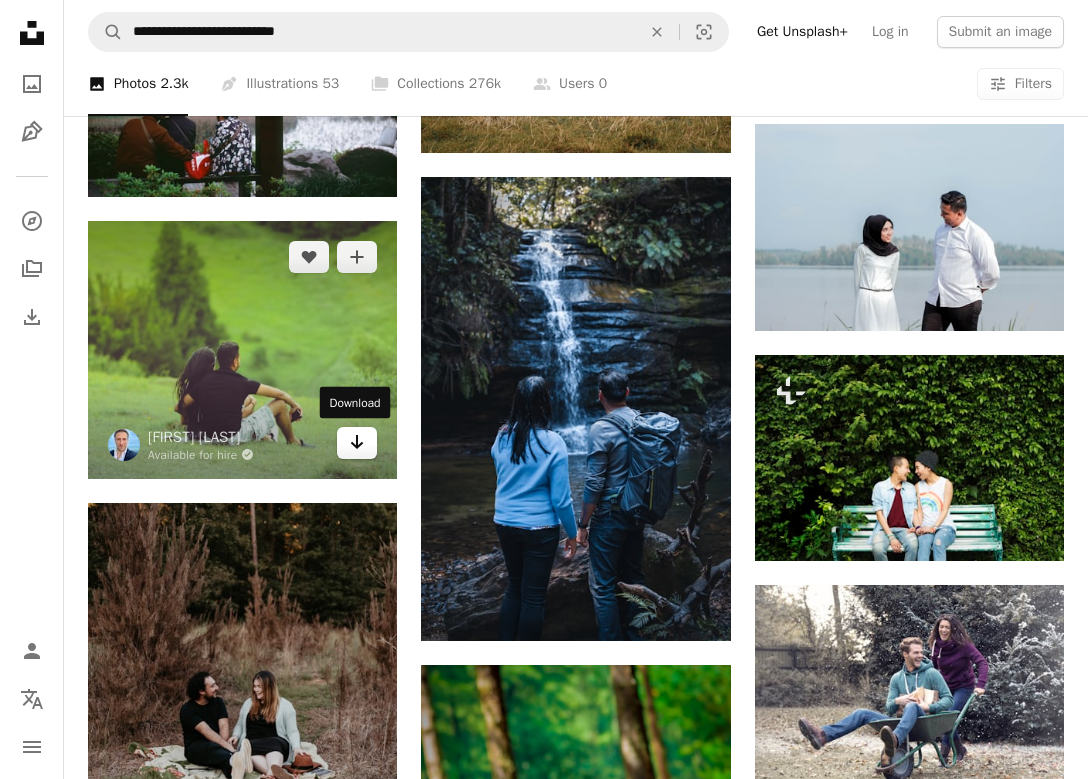 click on "Arrow pointing down" at bounding box center [357, 443] 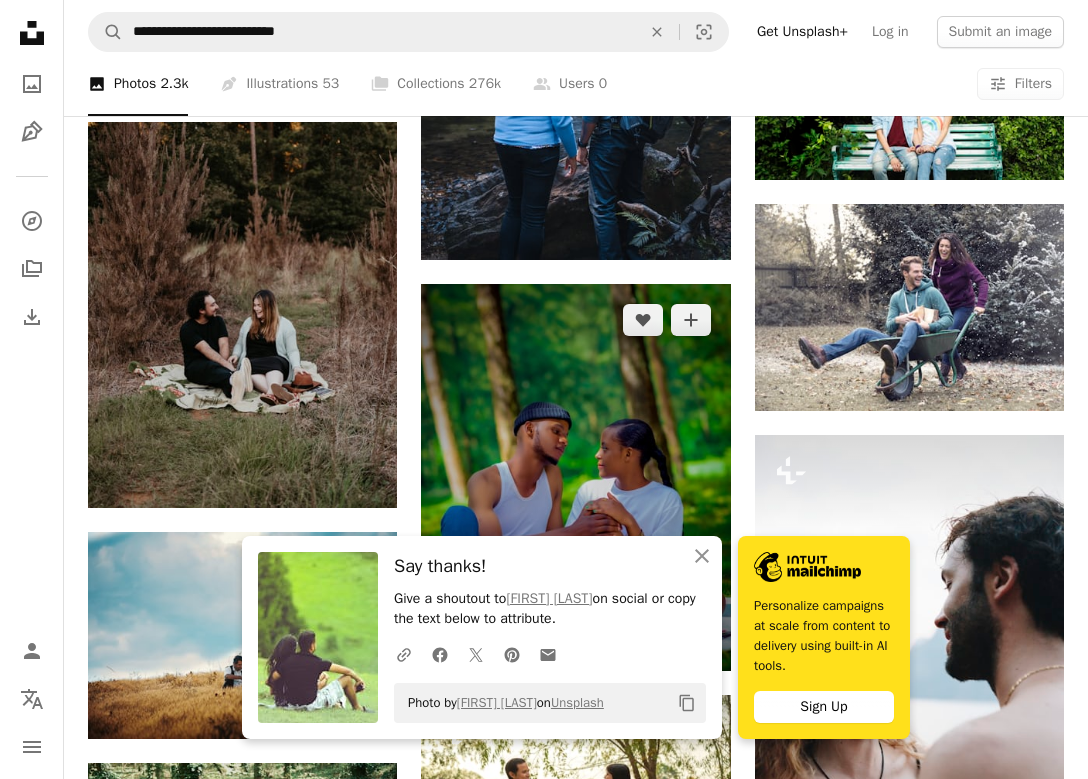 scroll, scrollTop: 33107, scrollLeft: 0, axis: vertical 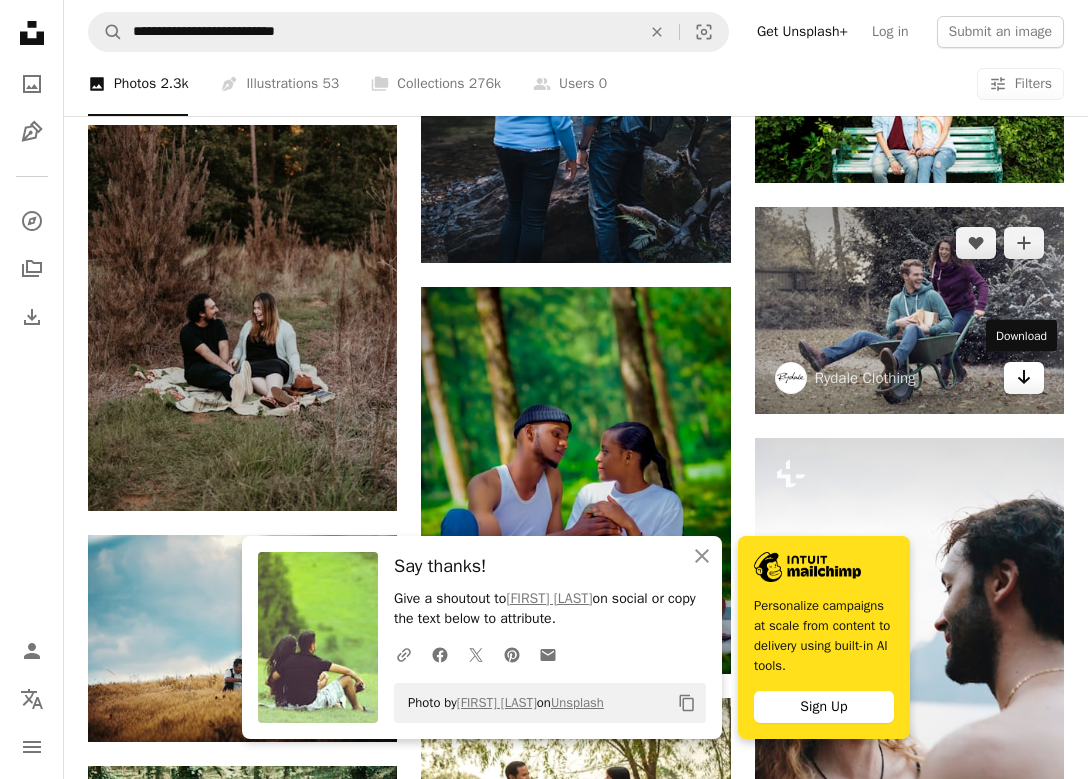 click on "Arrow pointing down" 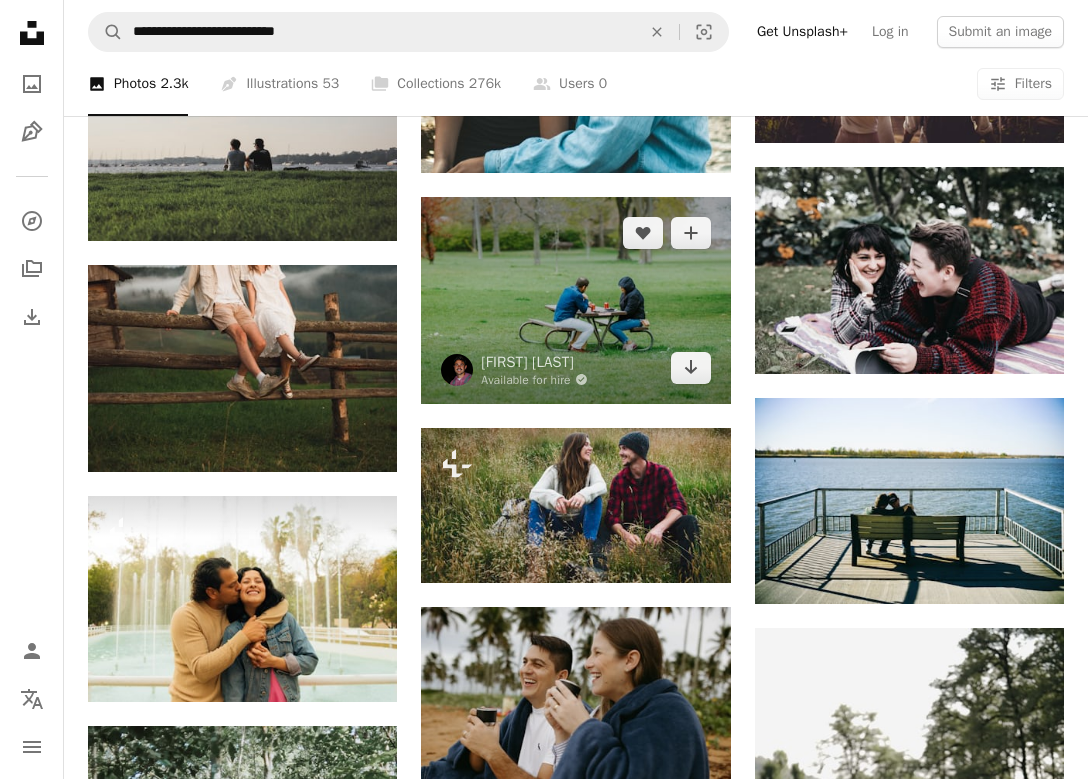 scroll, scrollTop: 34325, scrollLeft: 0, axis: vertical 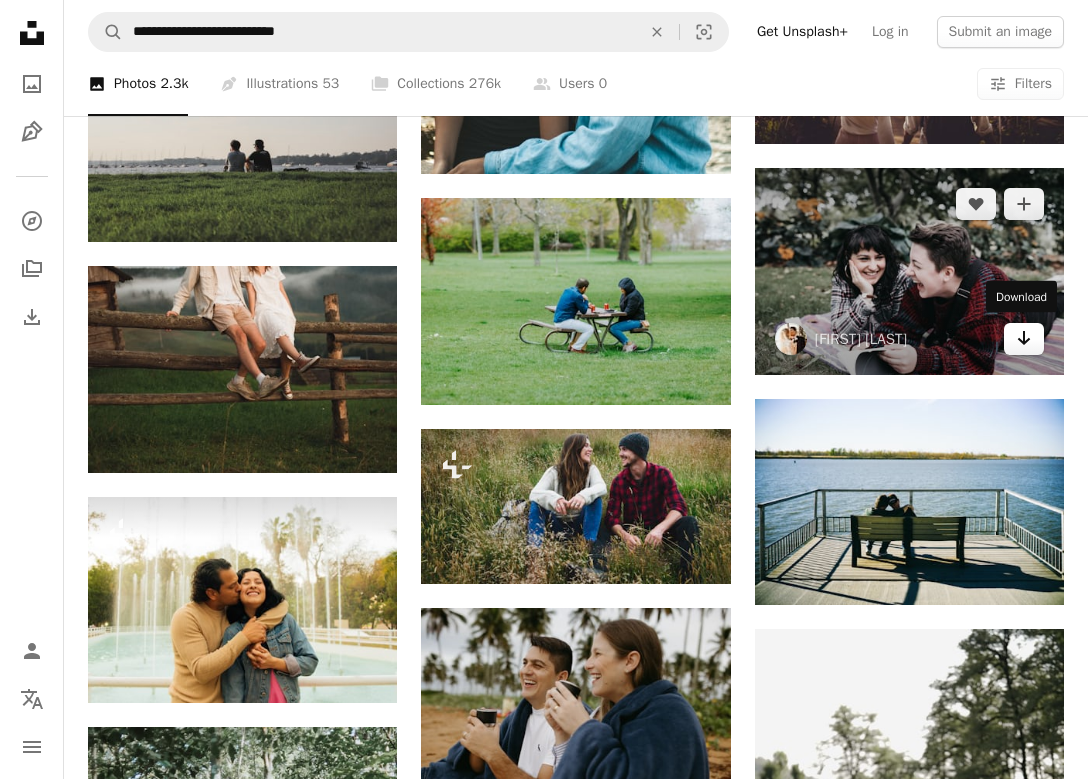 click on "Arrow pointing down" 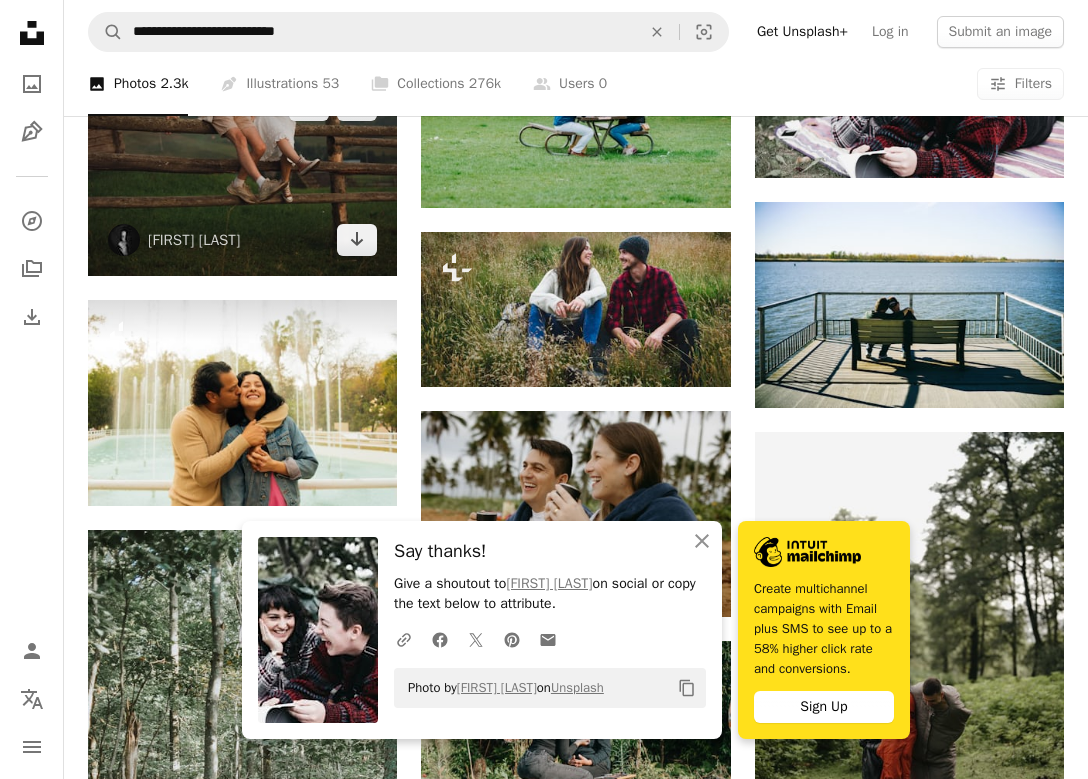 scroll, scrollTop: 34530, scrollLeft: 0, axis: vertical 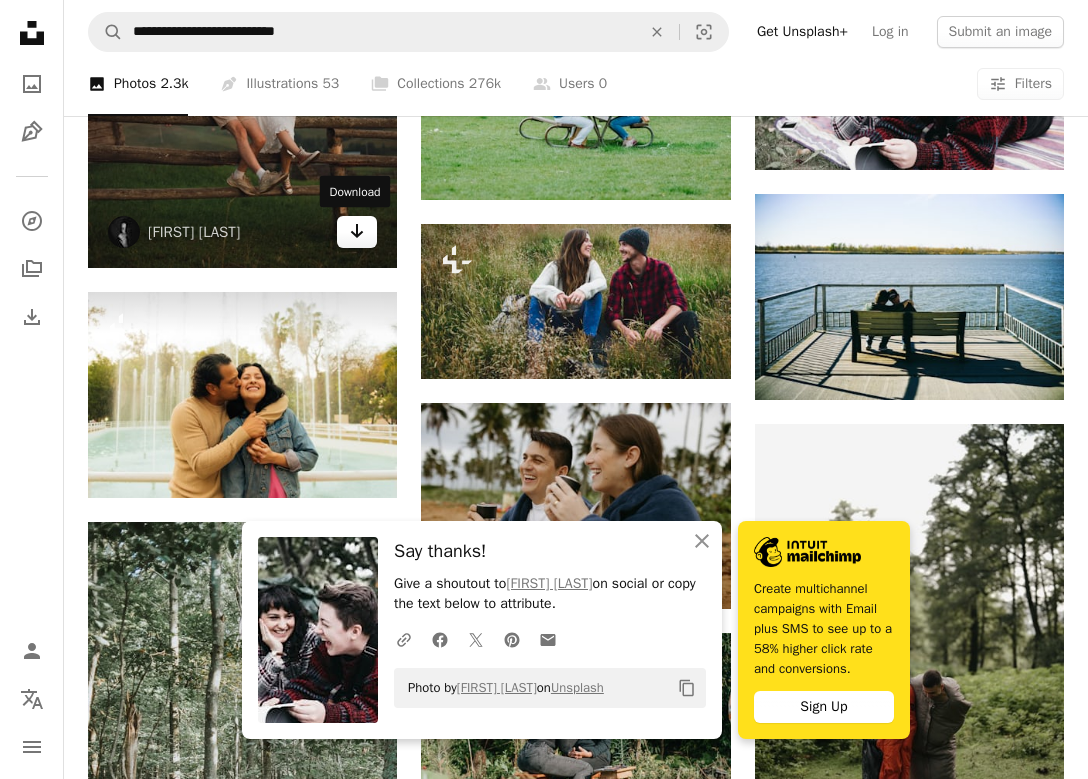 click on "Arrow pointing down" 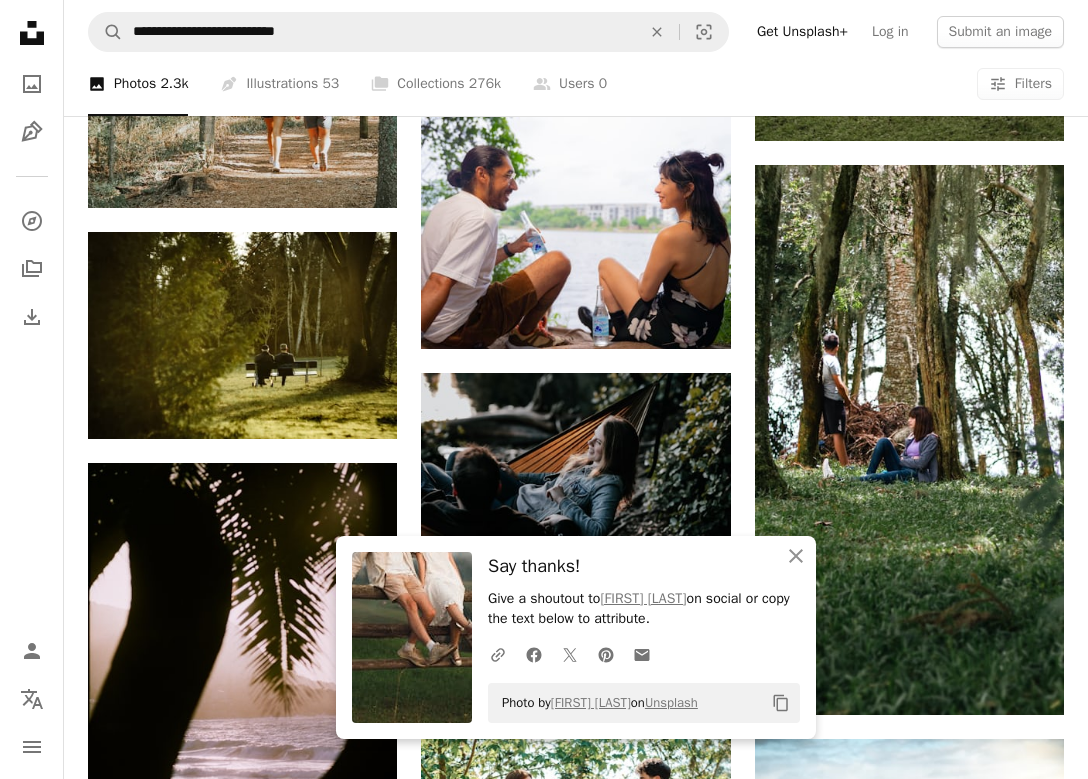 scroll, scrollTop: 35272, scrollLeft: 0, axis: vertical 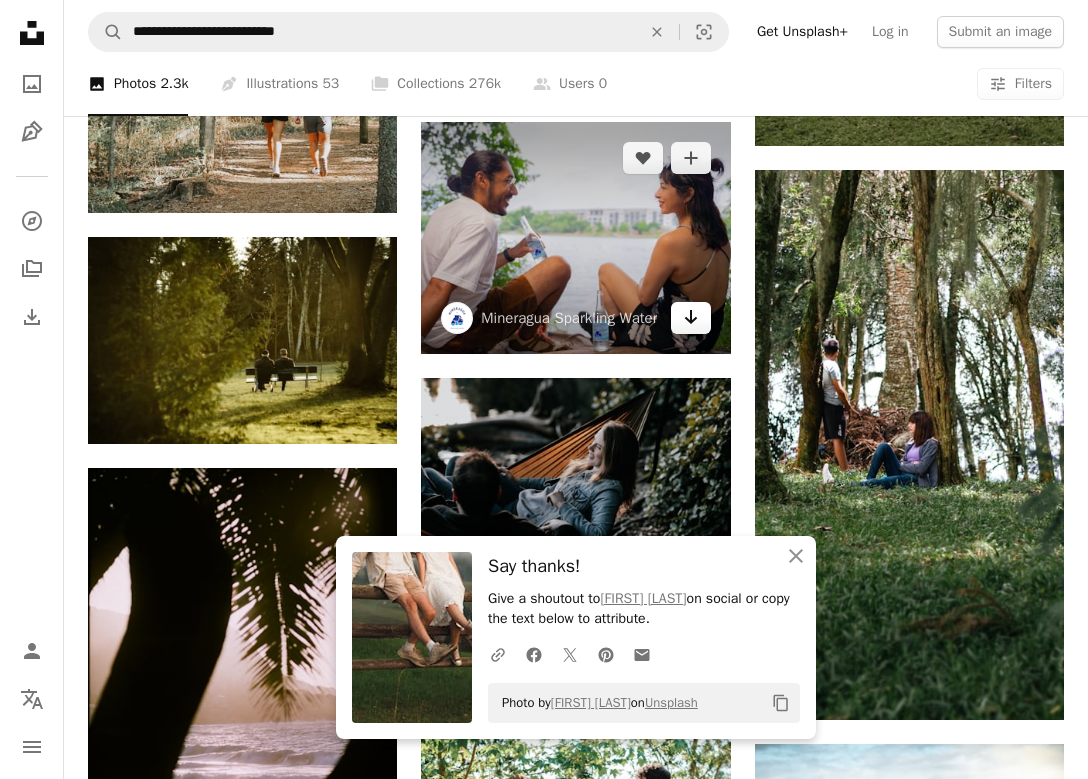click on "Arrow pointing down" at bounding box center (691, 318) 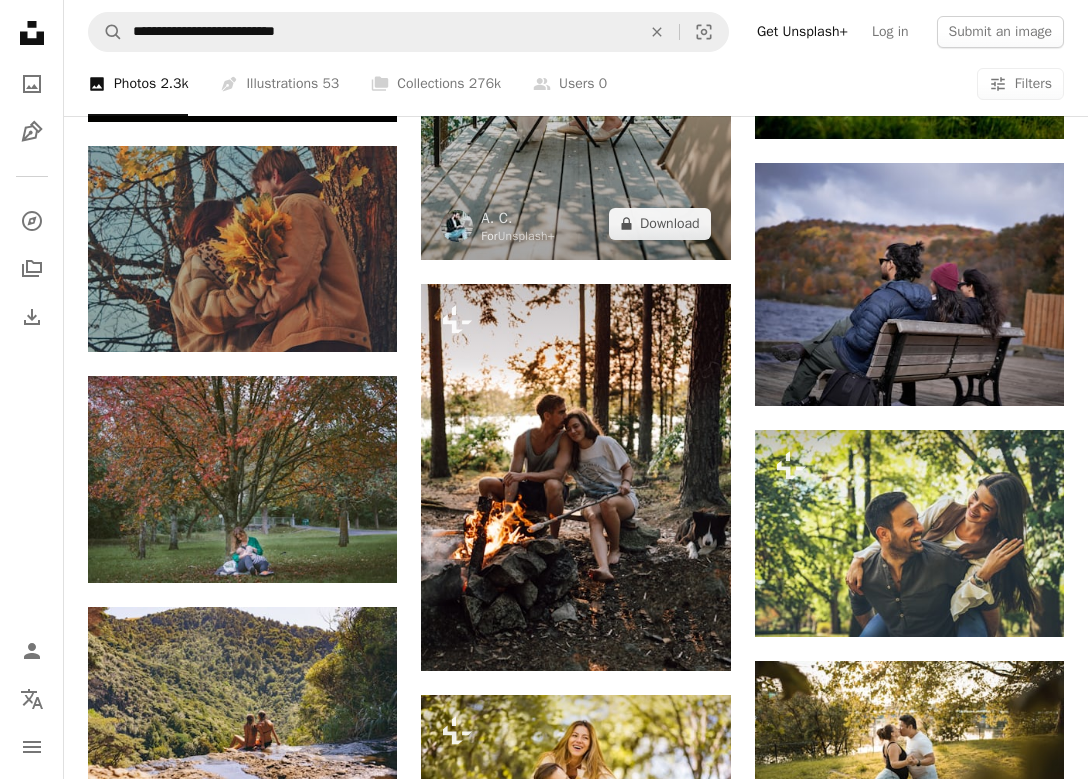 scroll, scrollTop: 36112, scrollLeft: 0, axis: vertical 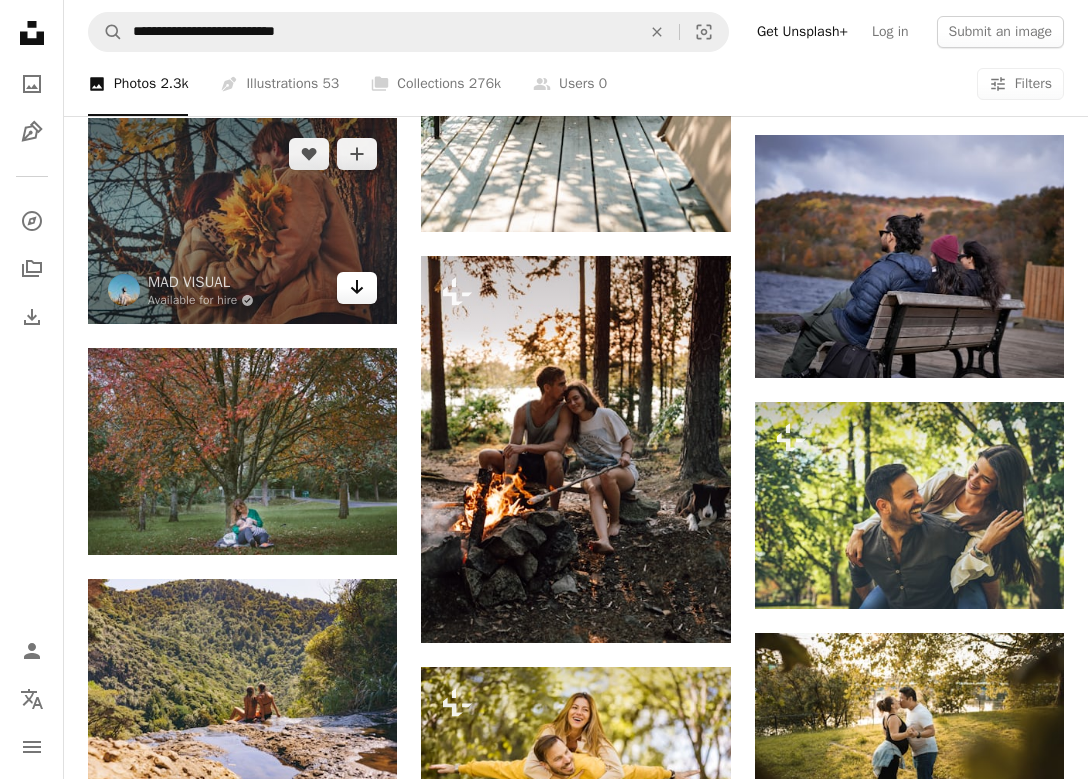 click on "Arrow pointing down" 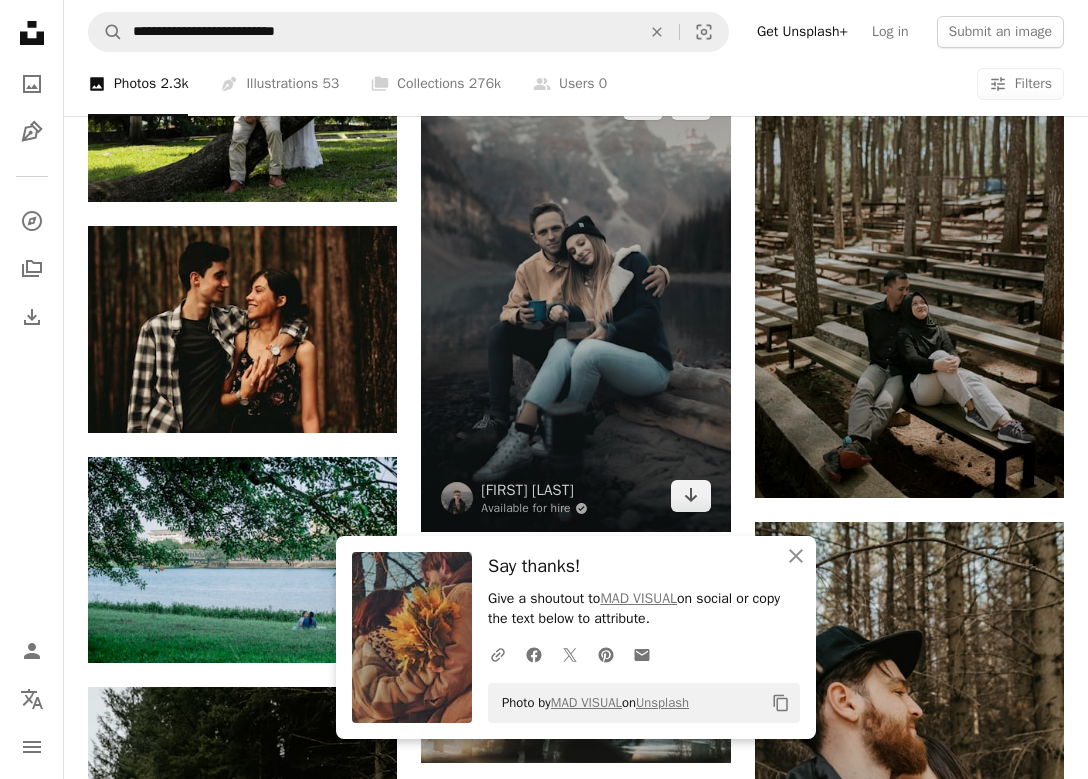 scroll, scrollTop: 37022, scrollLeft: 0, axis: vertical 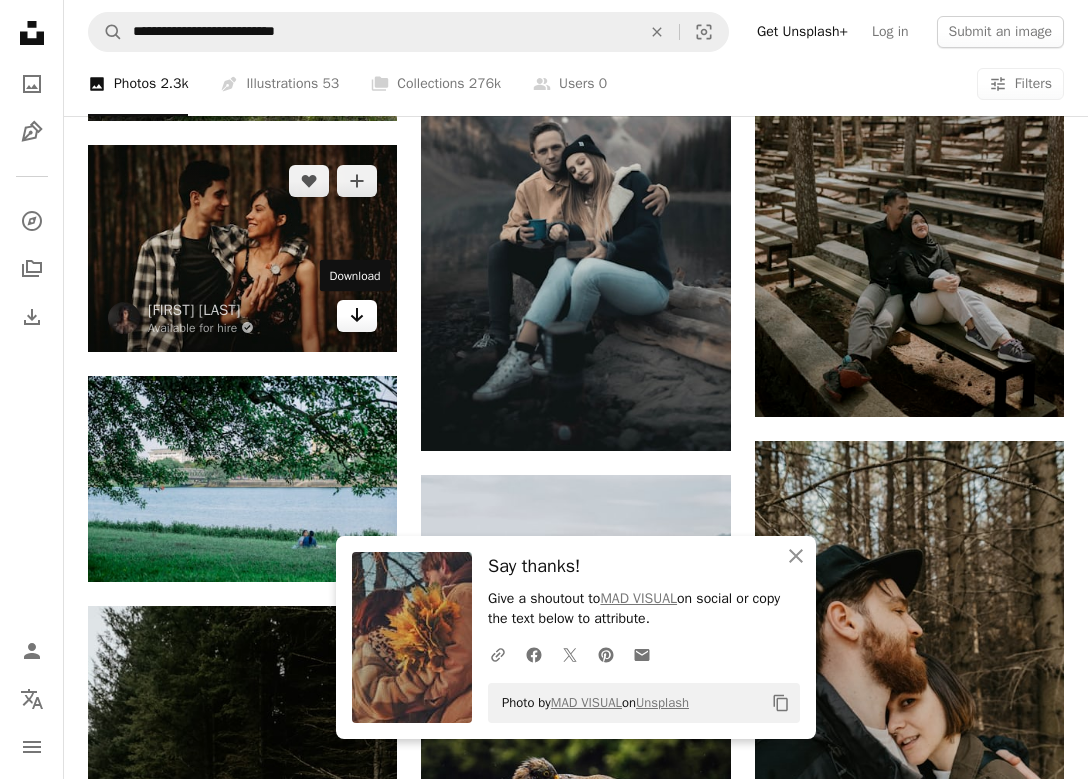 click on "Arrow pointing down" 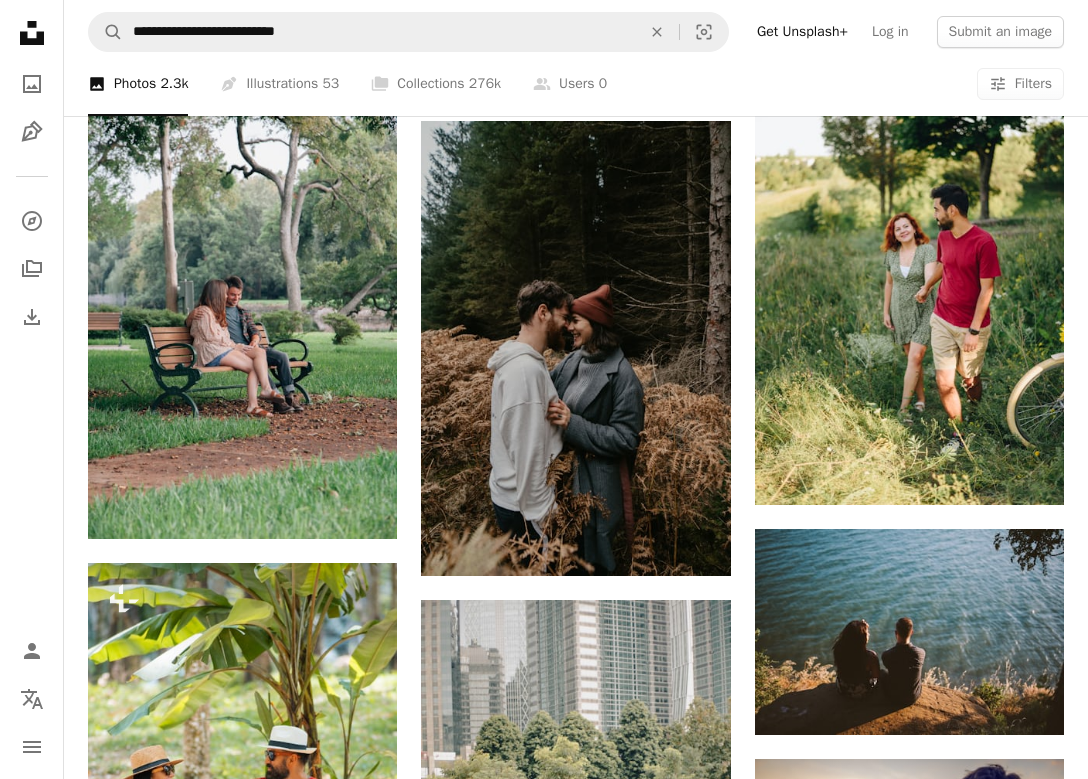 scroll, scrollTop: 39464, scrollLeft: 0, axis: vertical 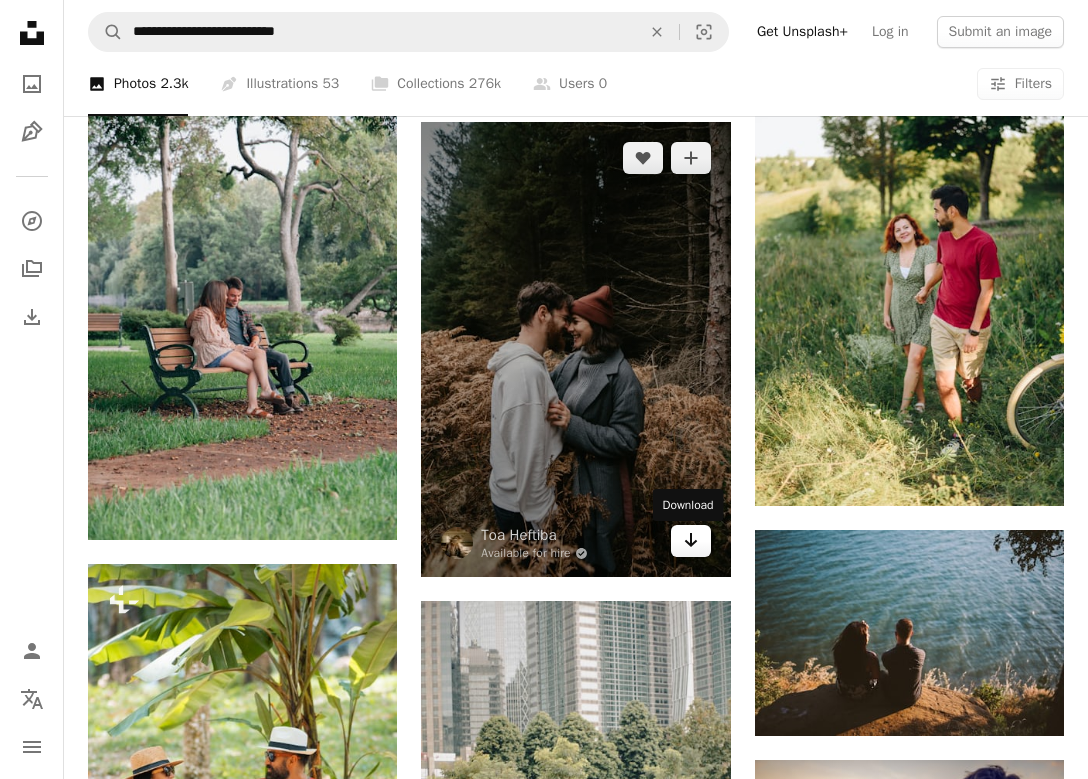 click on "Arrow pointing down" at bounding box center [691, 541] 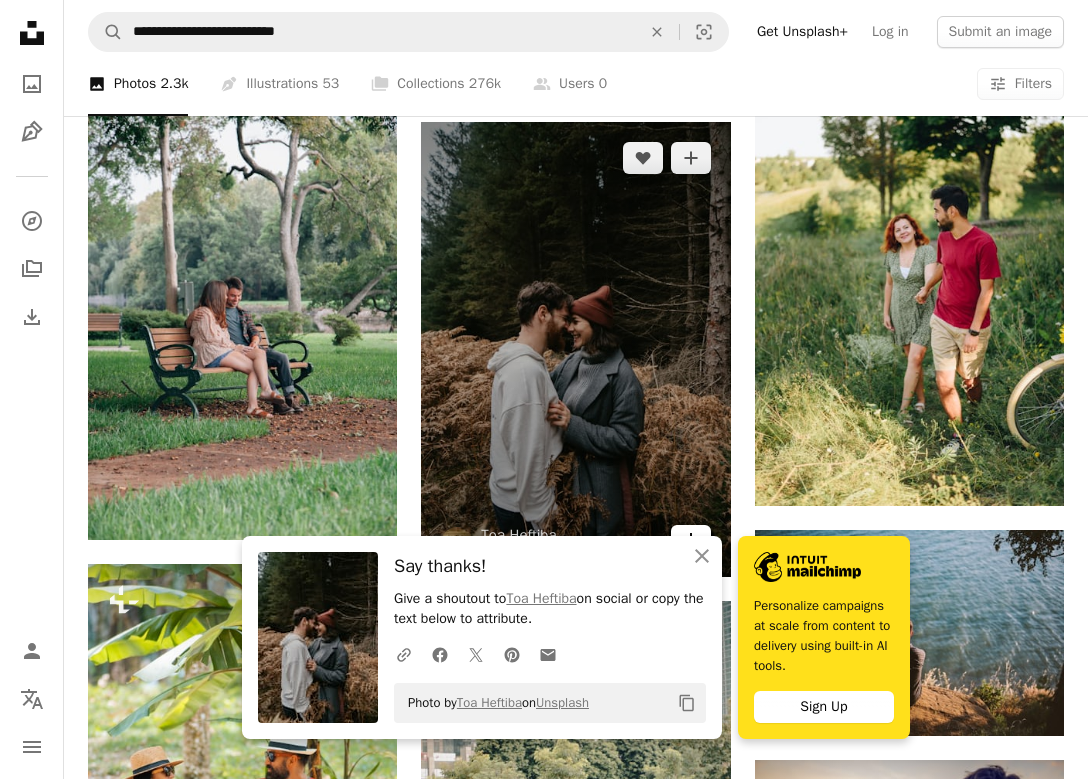 click on "Arrow pointing down" at bounding box center (691, 541) 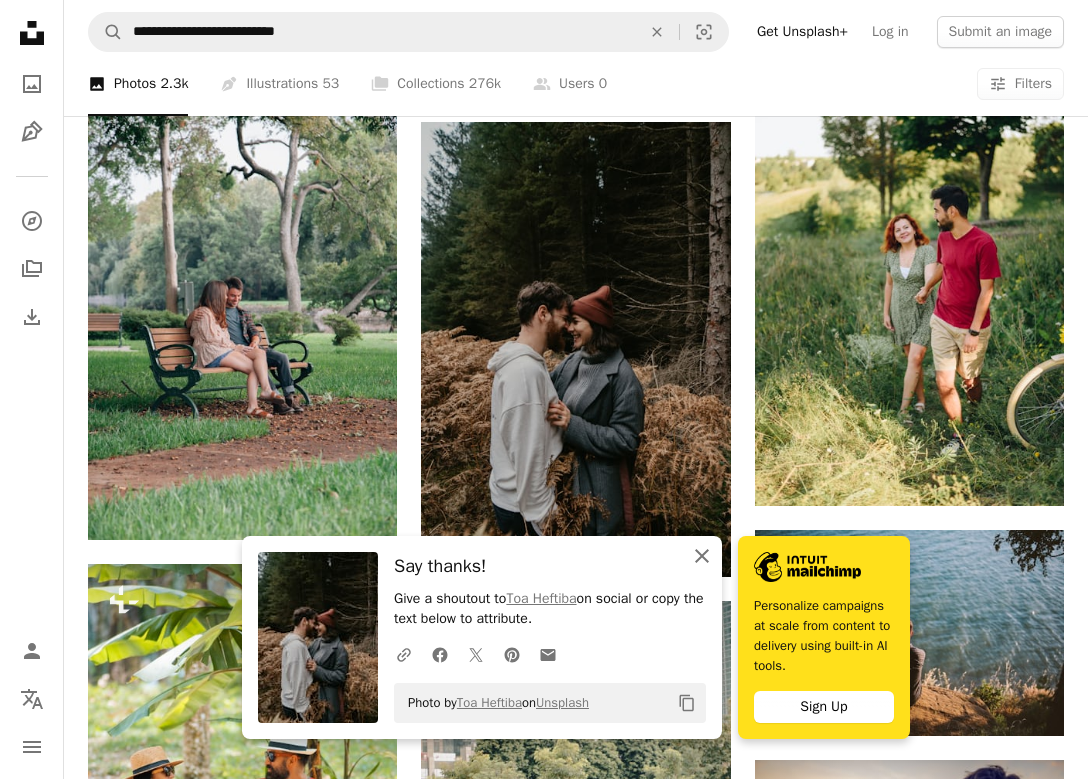 click 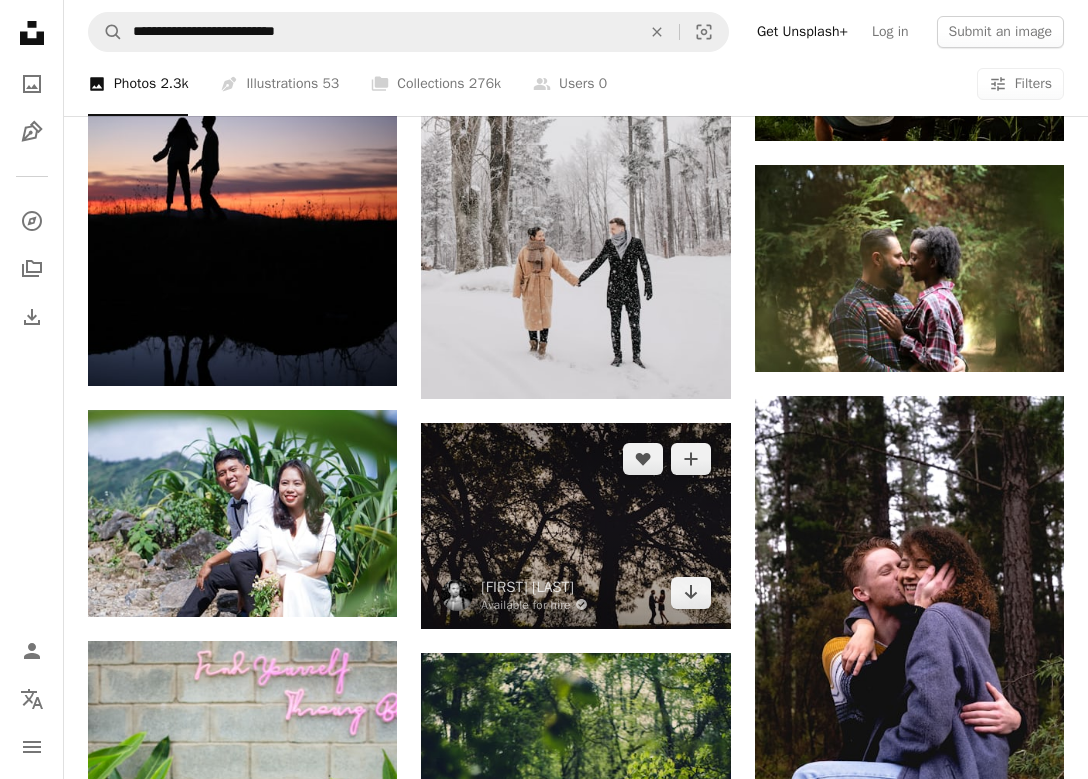 scroll, scrollTop: 42488, scrollLeft: 0, axis: vertical 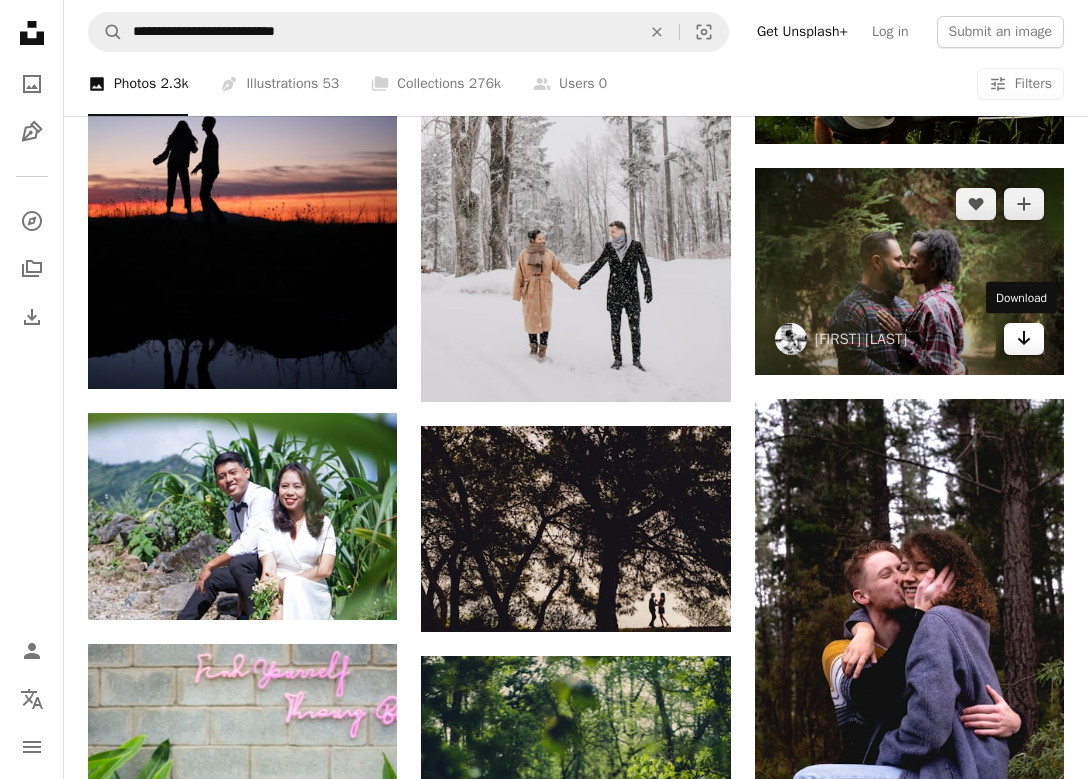 click on "Arrow pointing down" 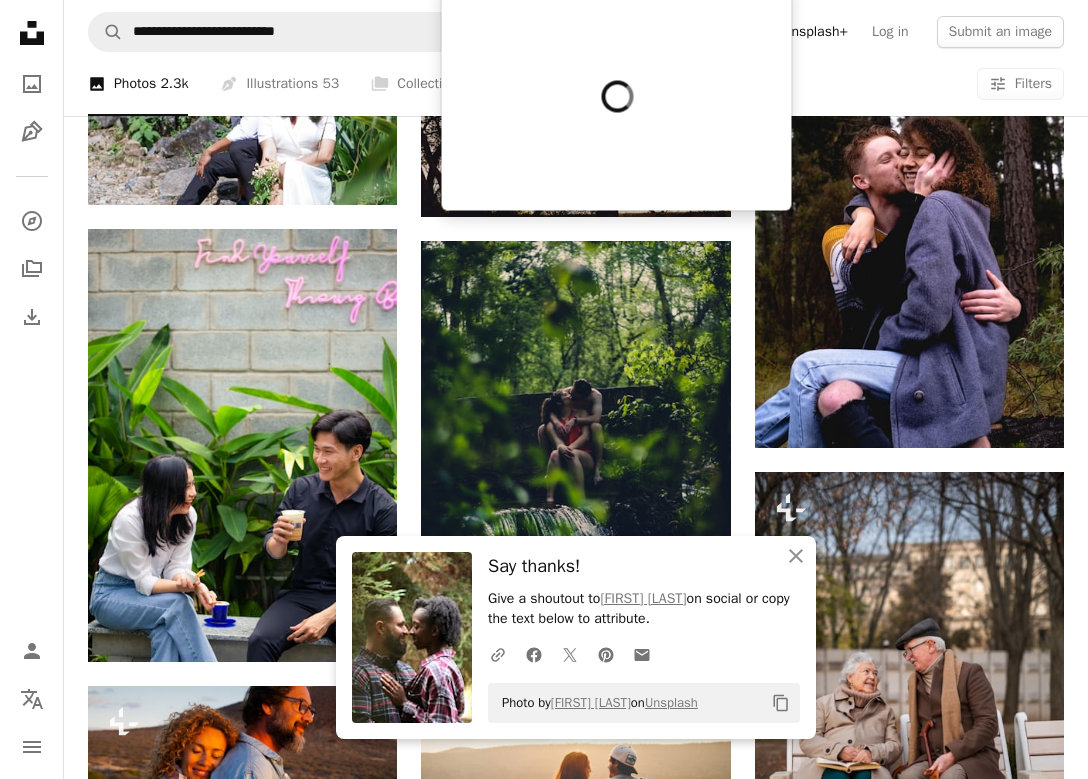 scroll, scrollTop: 42902, scrollLeft: 0, axis: vertical 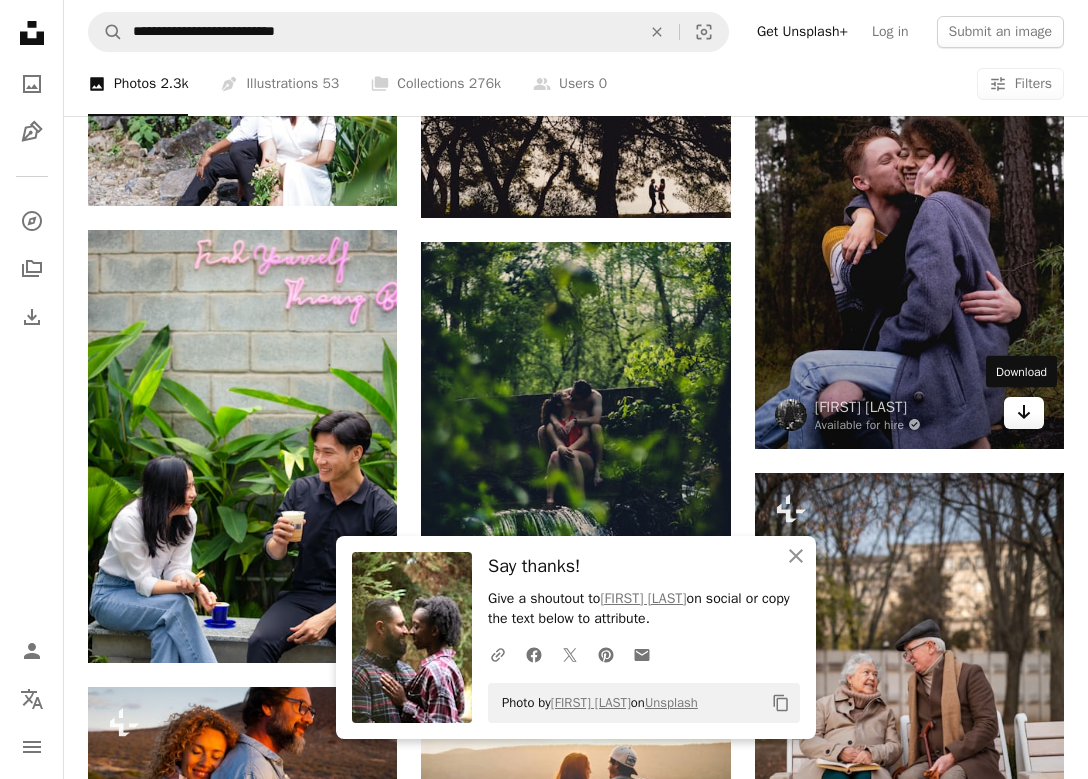click on "Arrow pointing down" 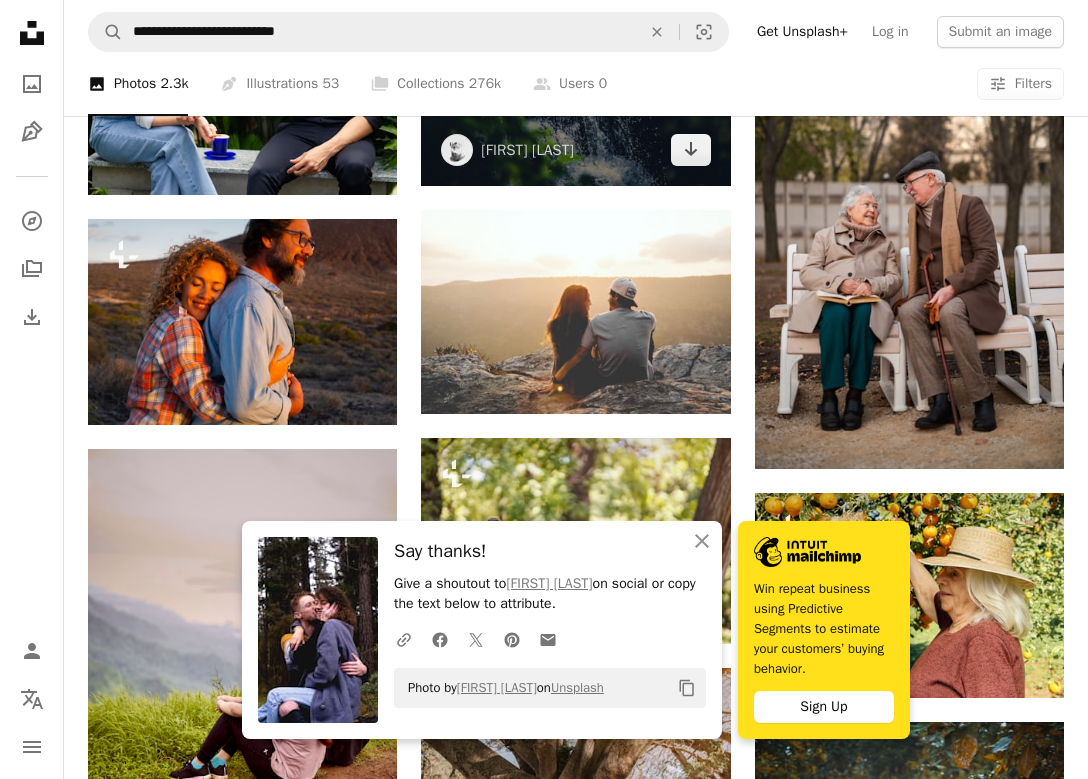 scroll, scrollTop: 43436, scrollLeft: 0, axis: vertical 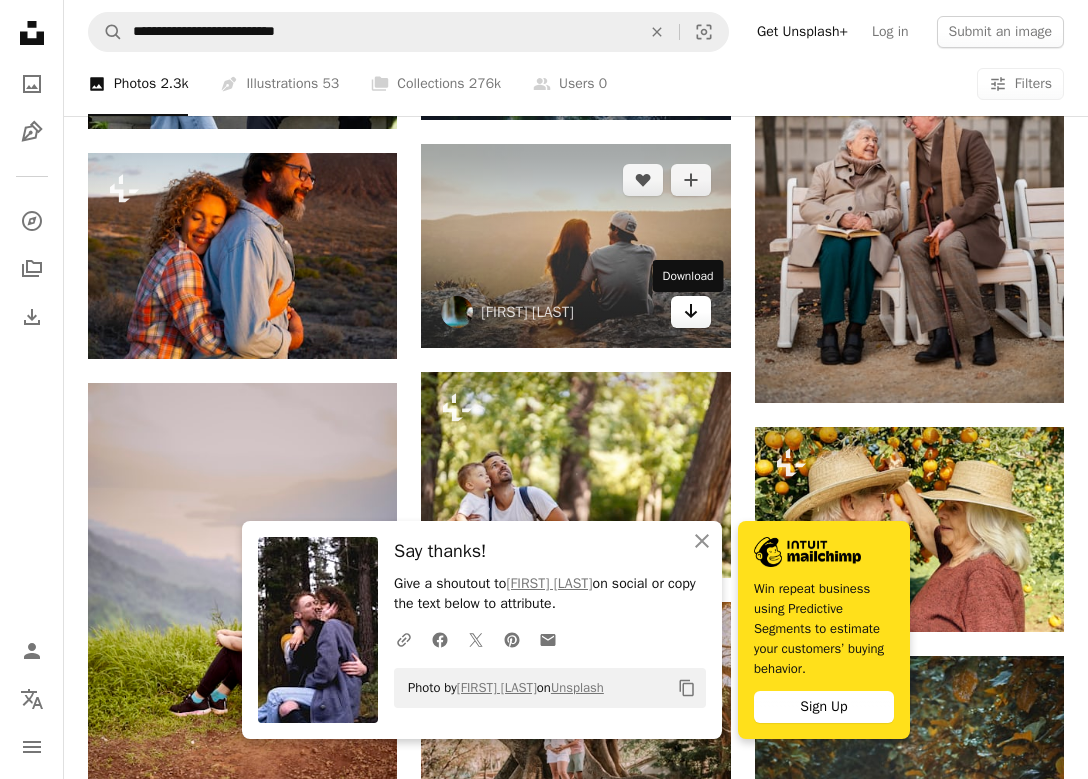 click on "Arrow pointing down" 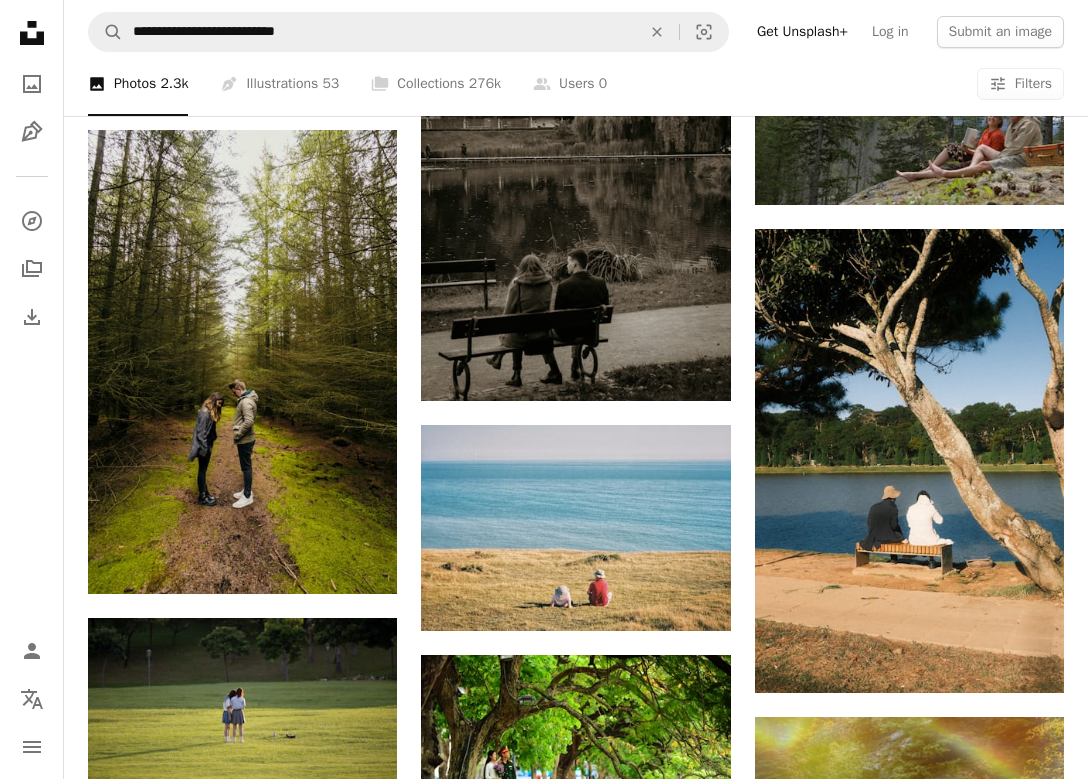 scroll, scrollTop: 45634, scrollLeft: 0, axis: vertical 